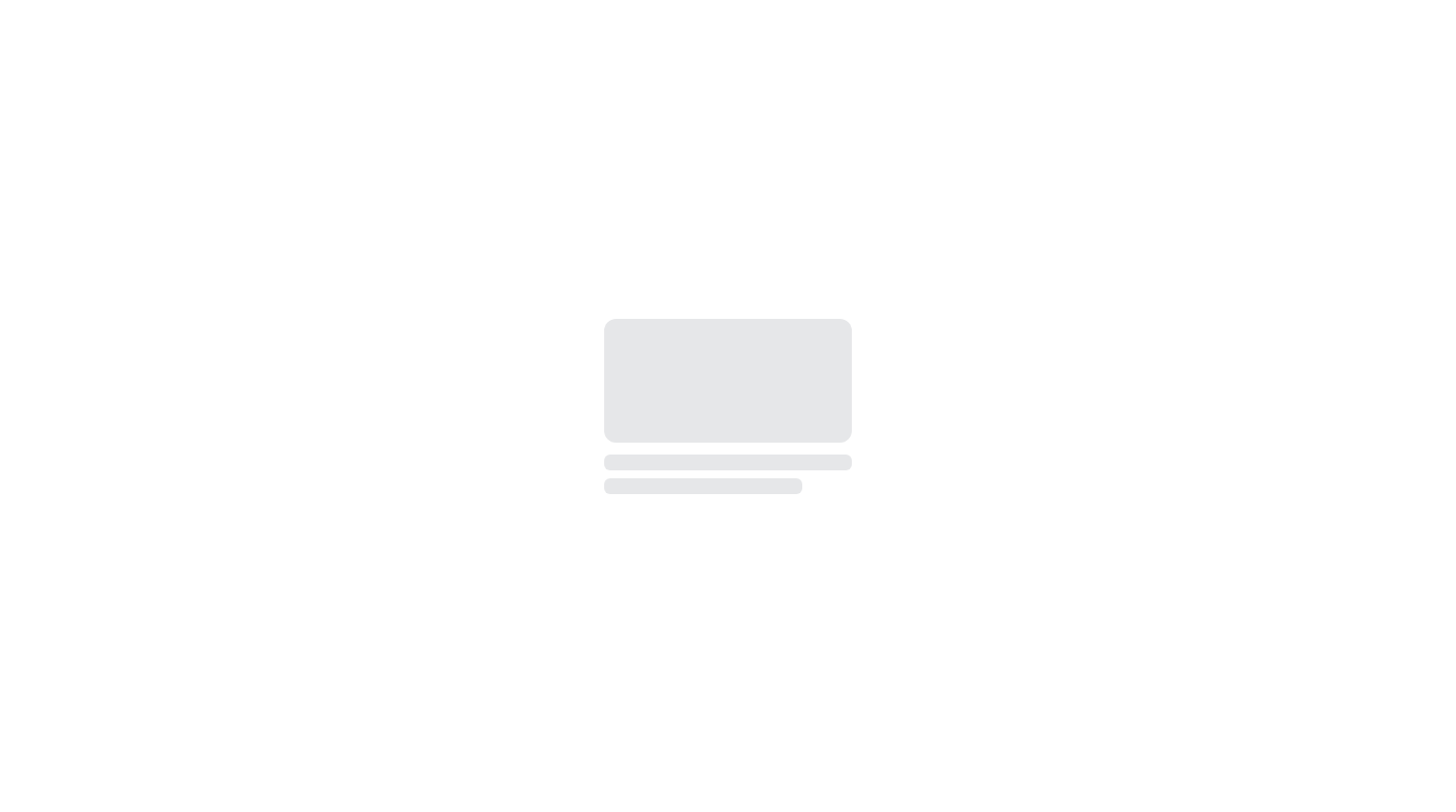 scroll, scrollTop: 0, scrollLeft: 0, axis: both 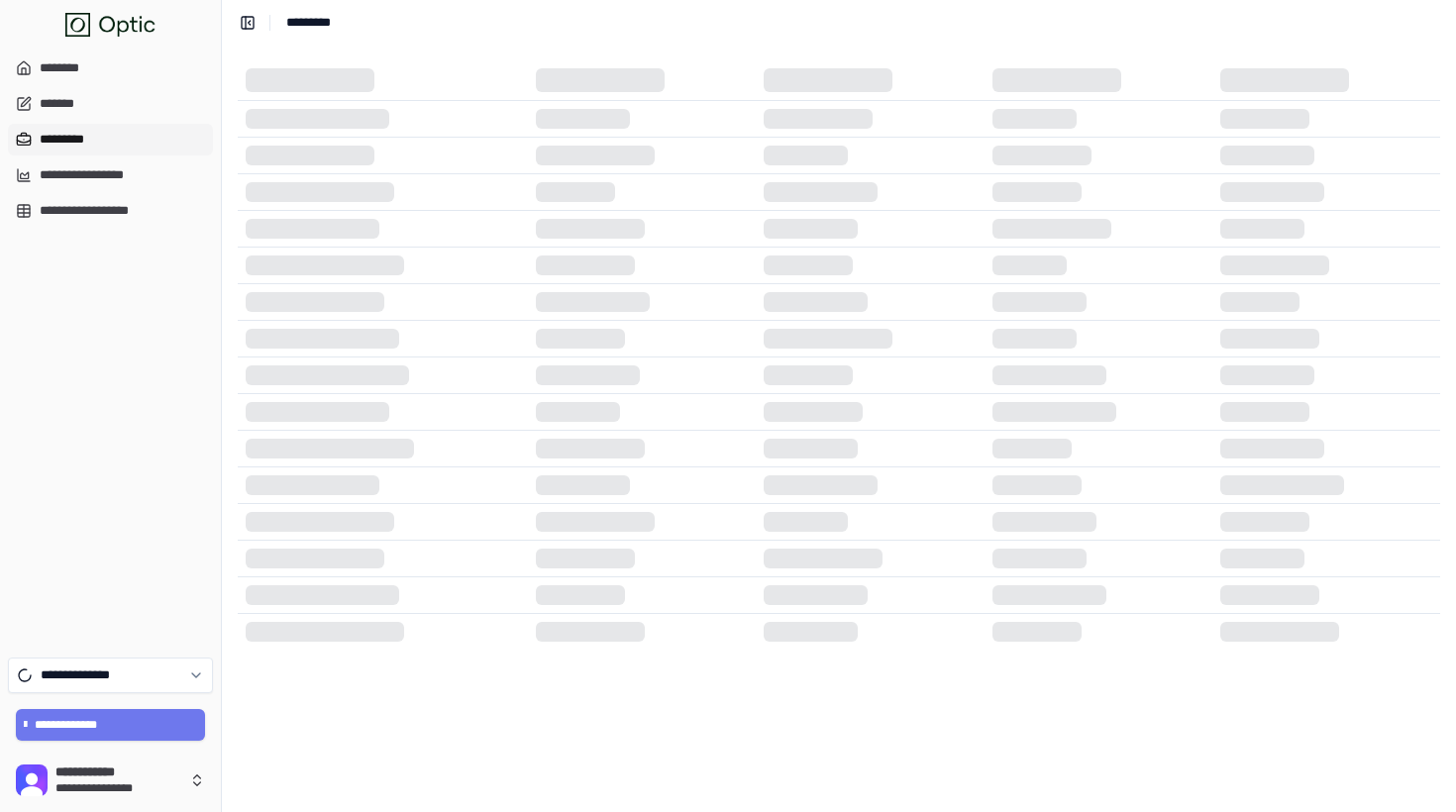 click on "*********" at bounding box center [110, 140] 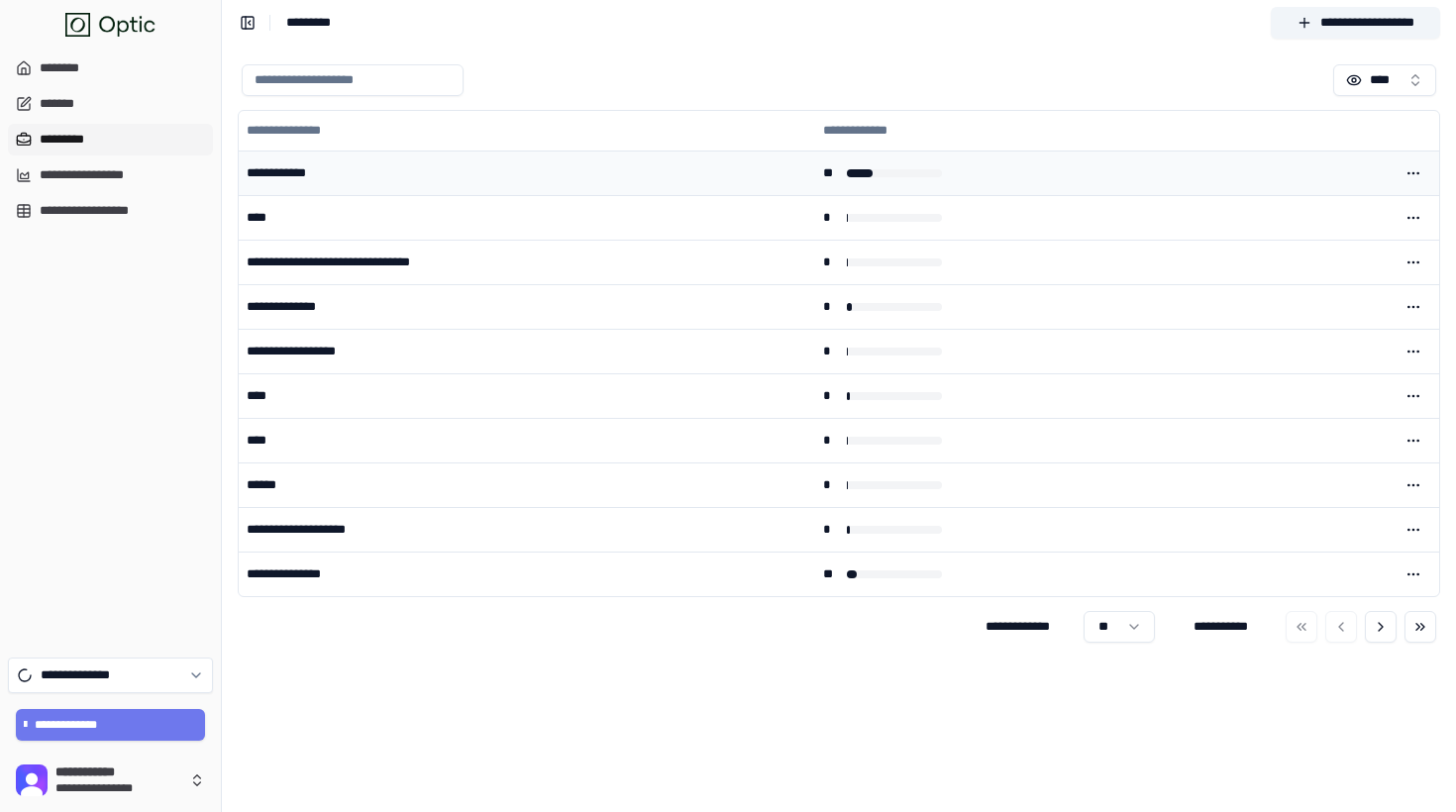 click on "**********" at bounding box center (527, 172) 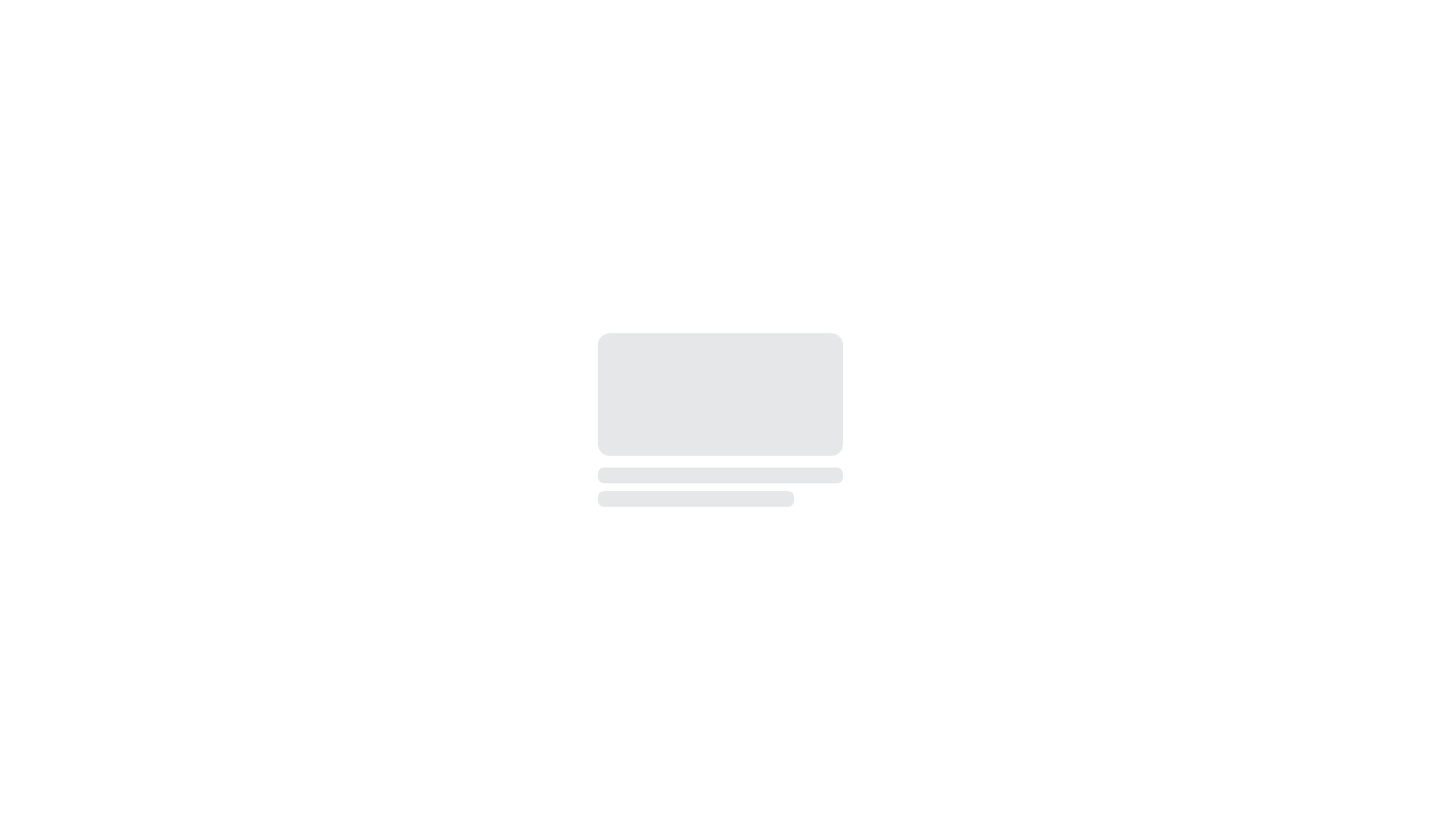 scroll, scrollTop: 0, scrollLeft: 0, axis: both 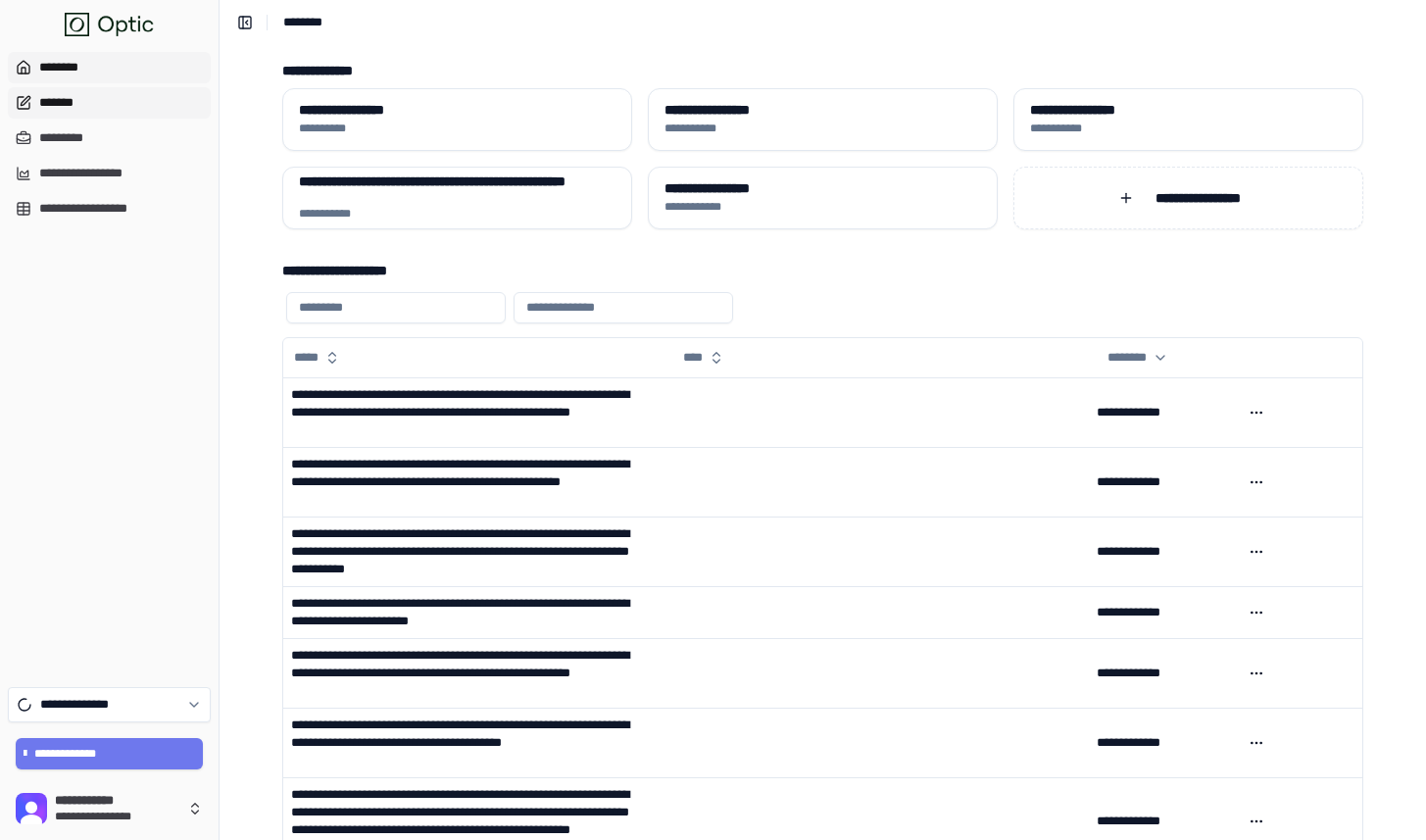 click on "*******" at bounding box center [109, 103] 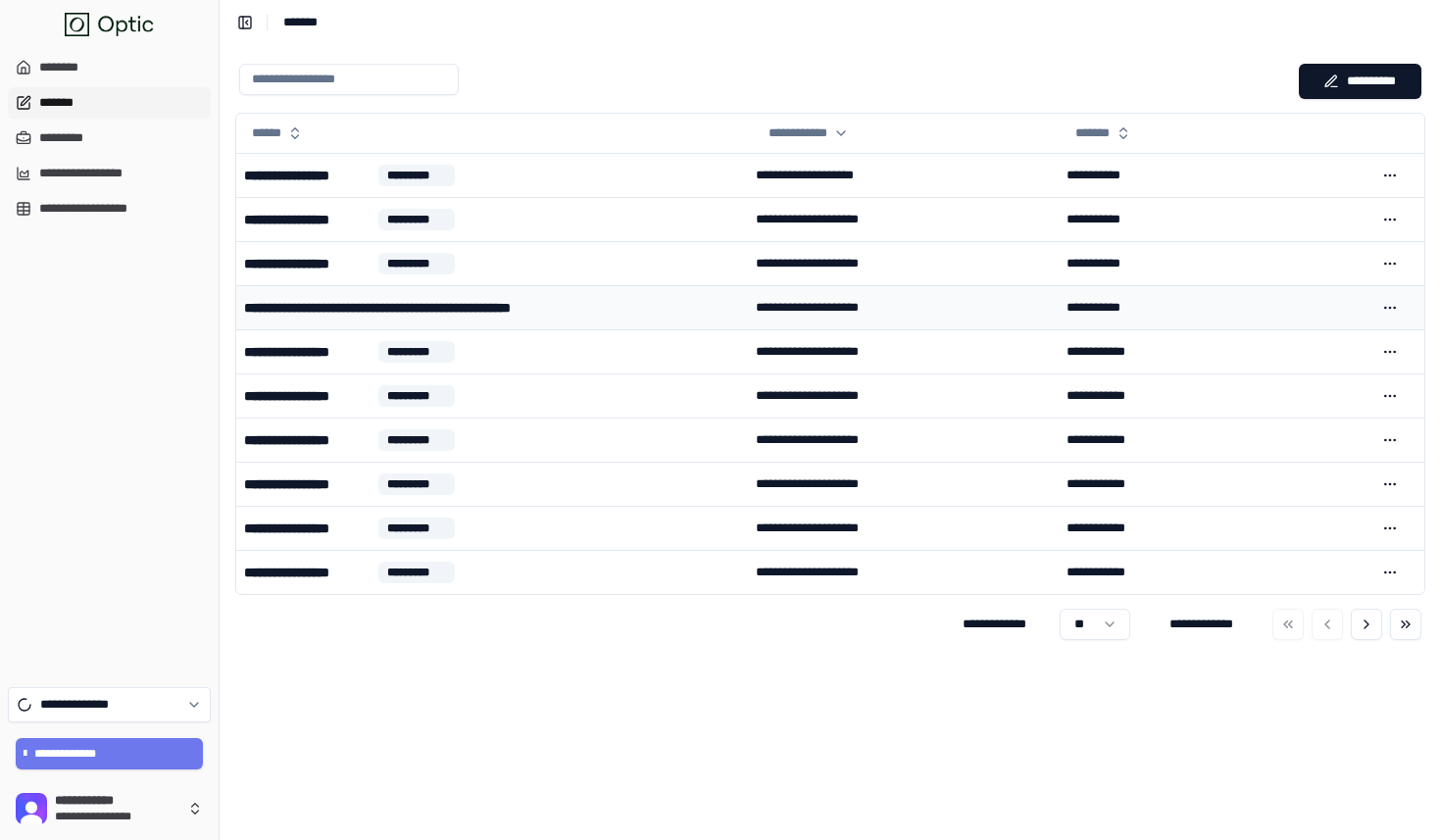 click on "**********" at bounding box center (433, 308) 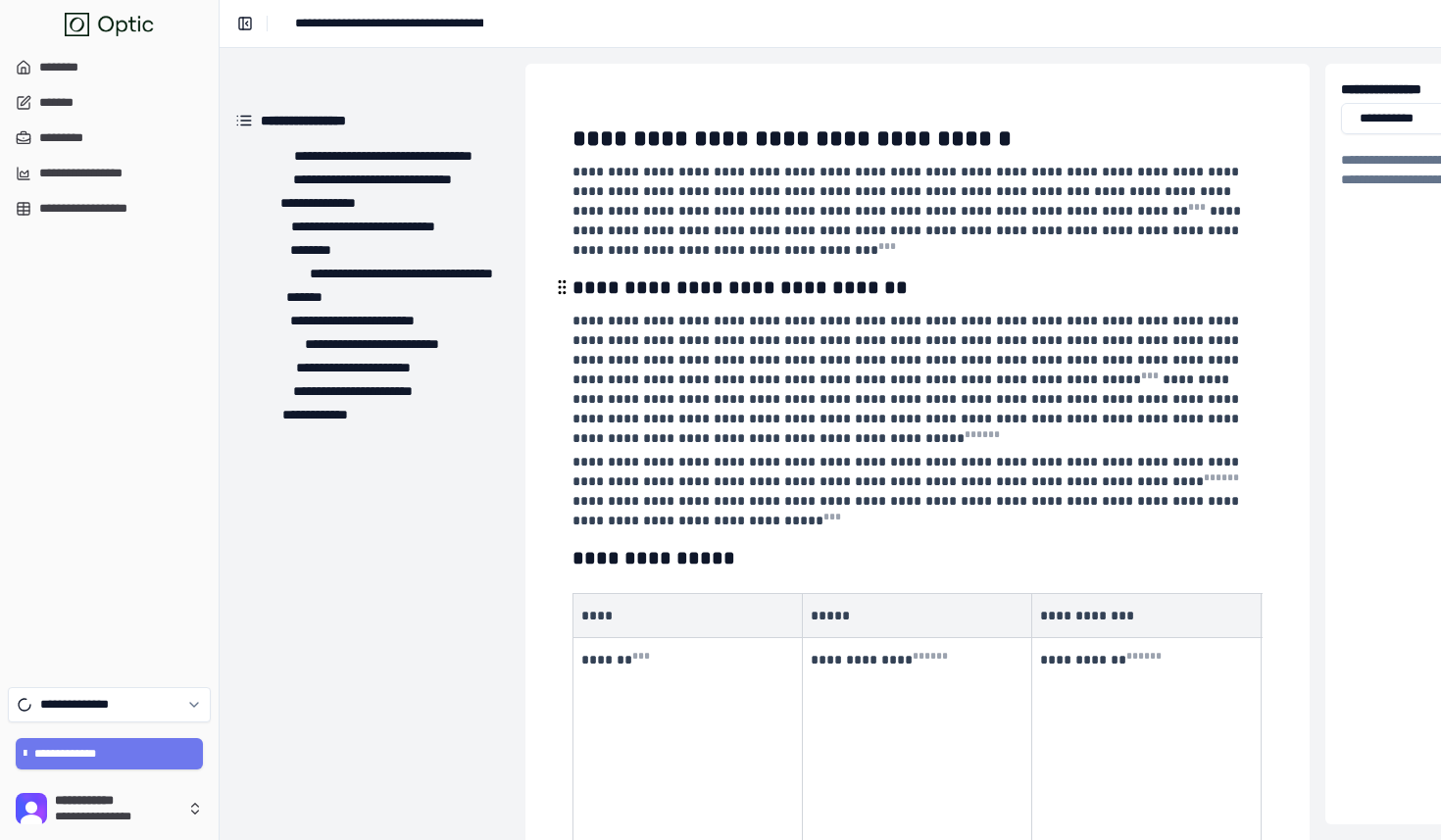 scroll, scrollTop: 27, scrollLeft: 0, axis: vertical 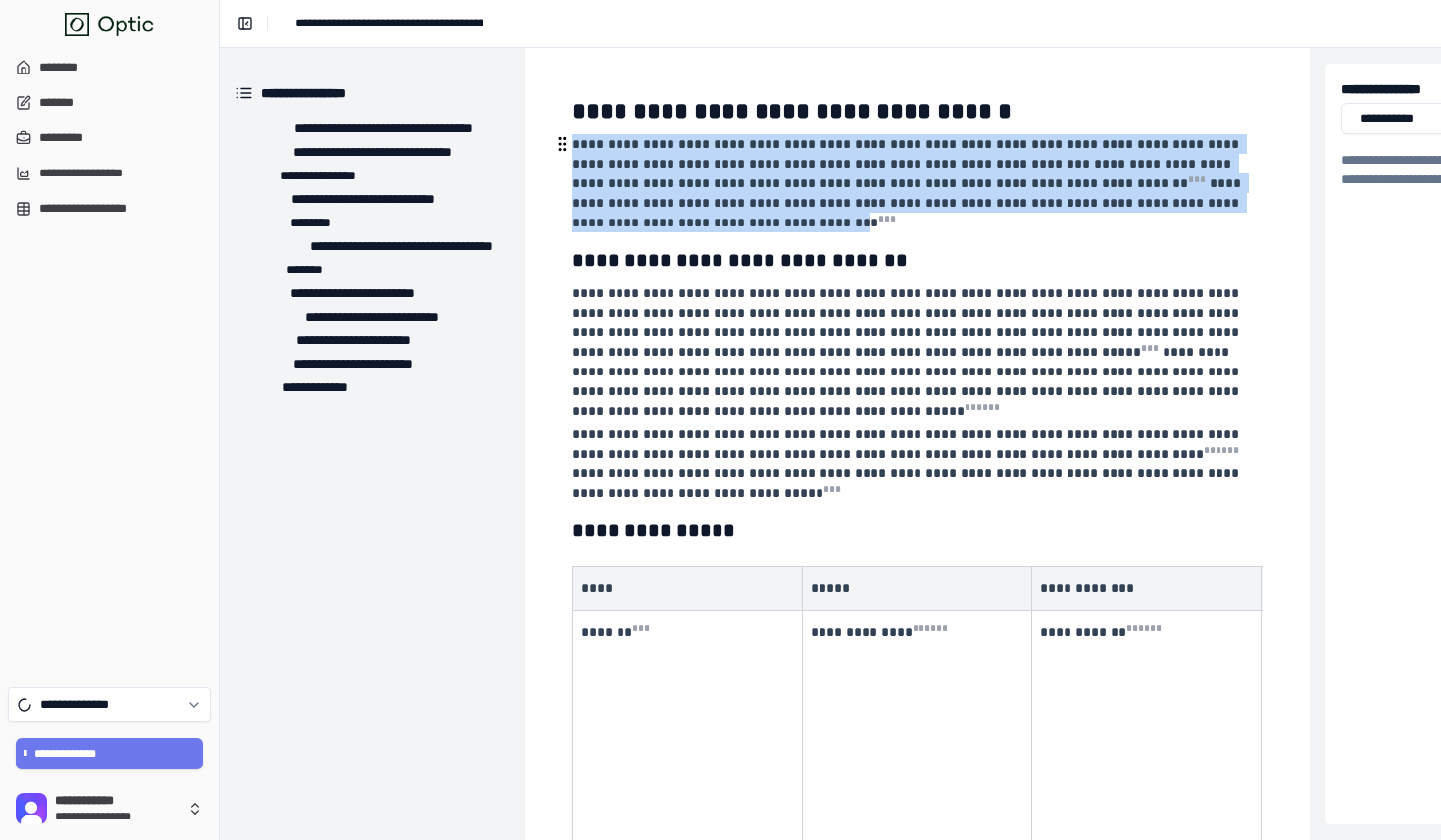 drag, startPoint x: 607, startPoint y: 221, endPoint x: 571, endPoint y: 143, distance: 85.906926 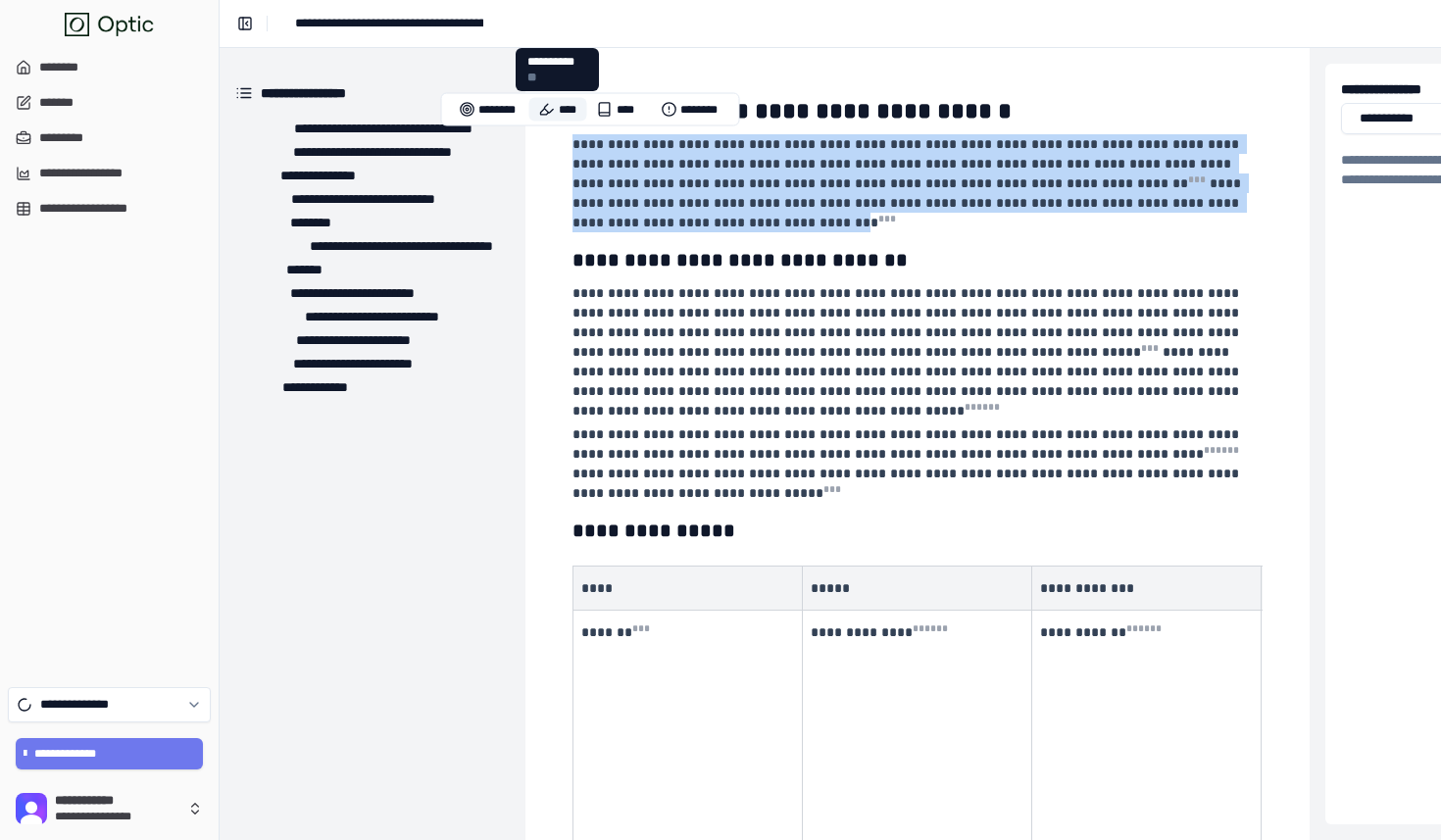 click on "****" at bounding box center [558, 110] 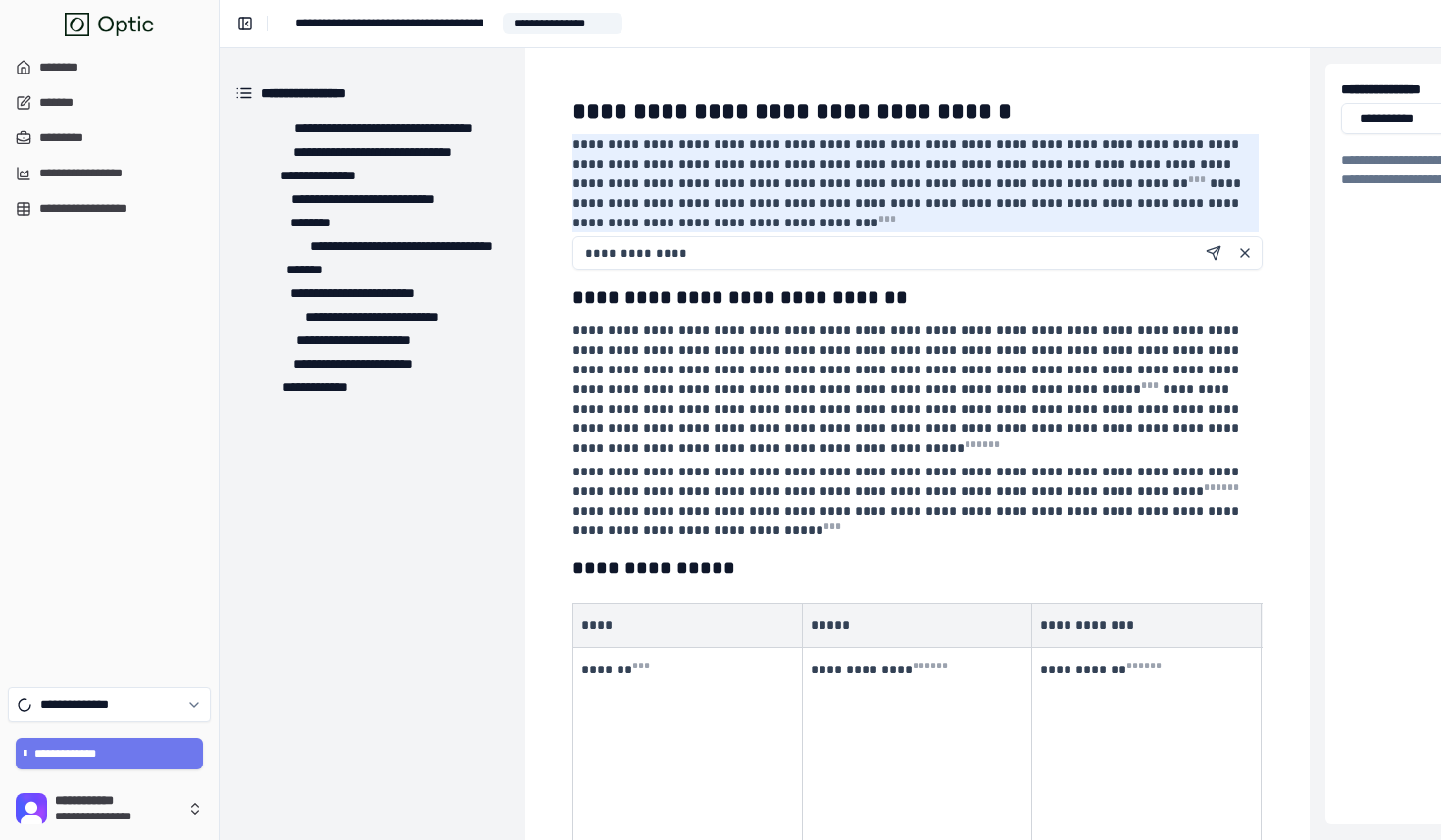 type on "**********" 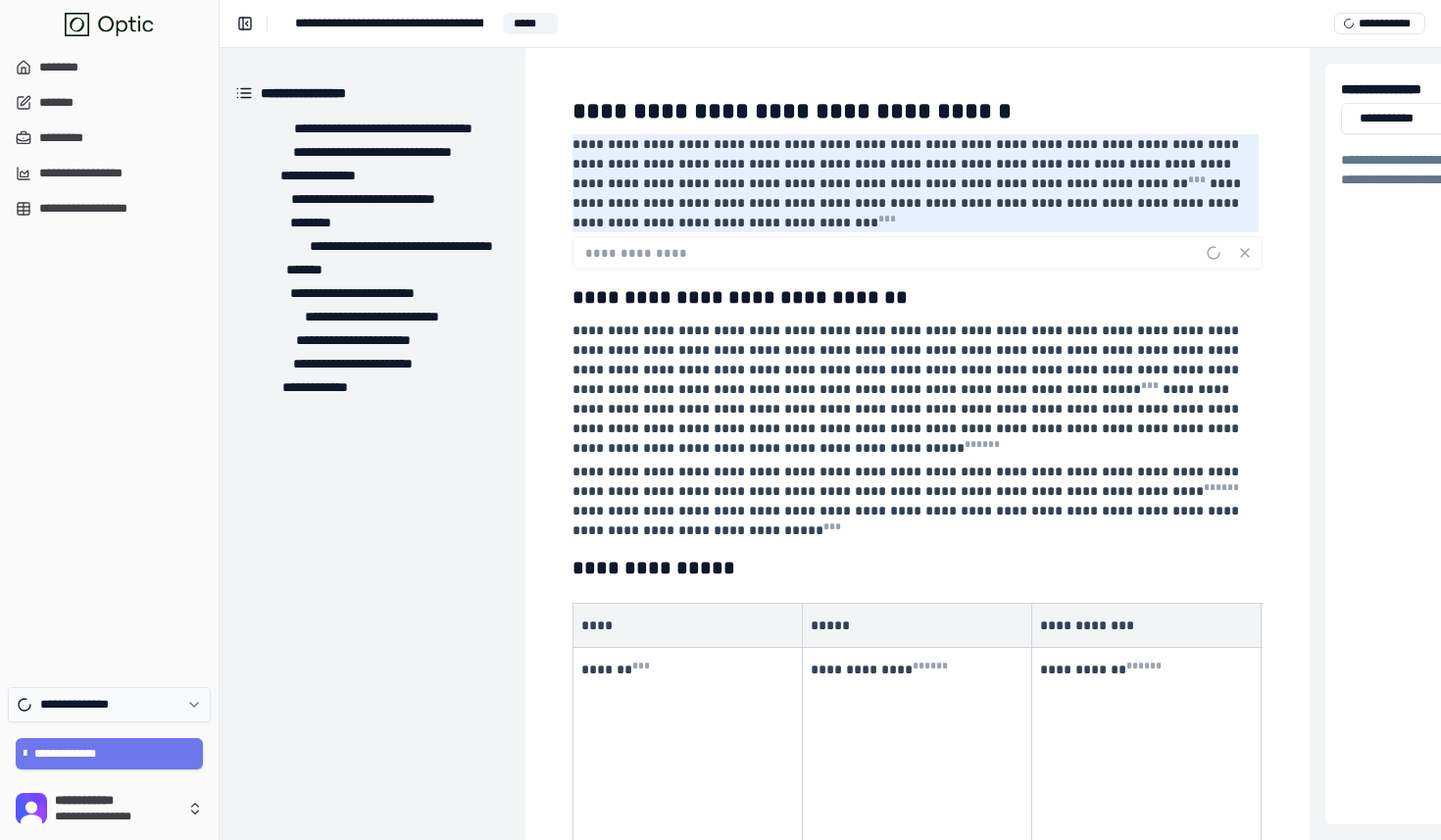 click 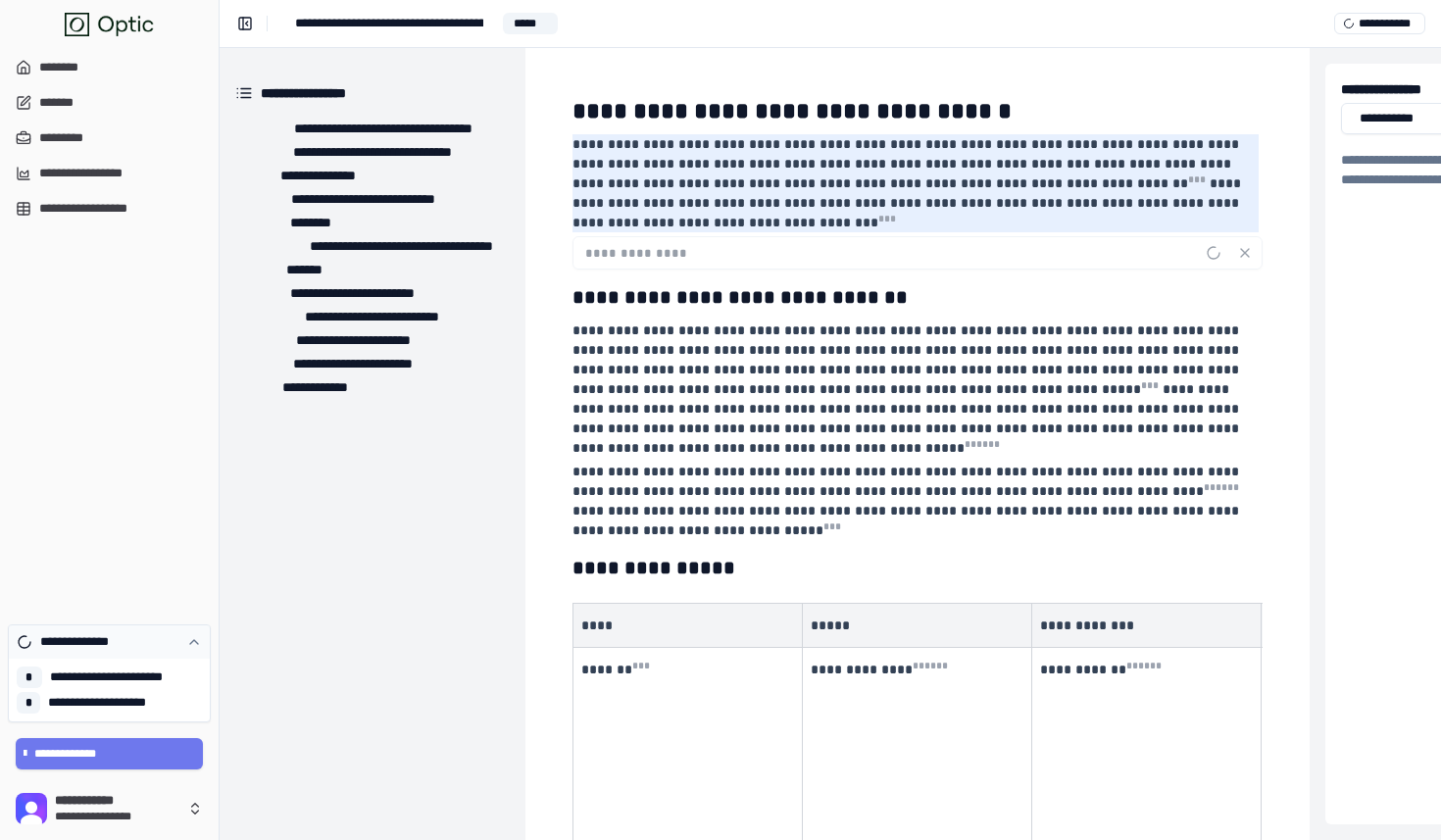 click 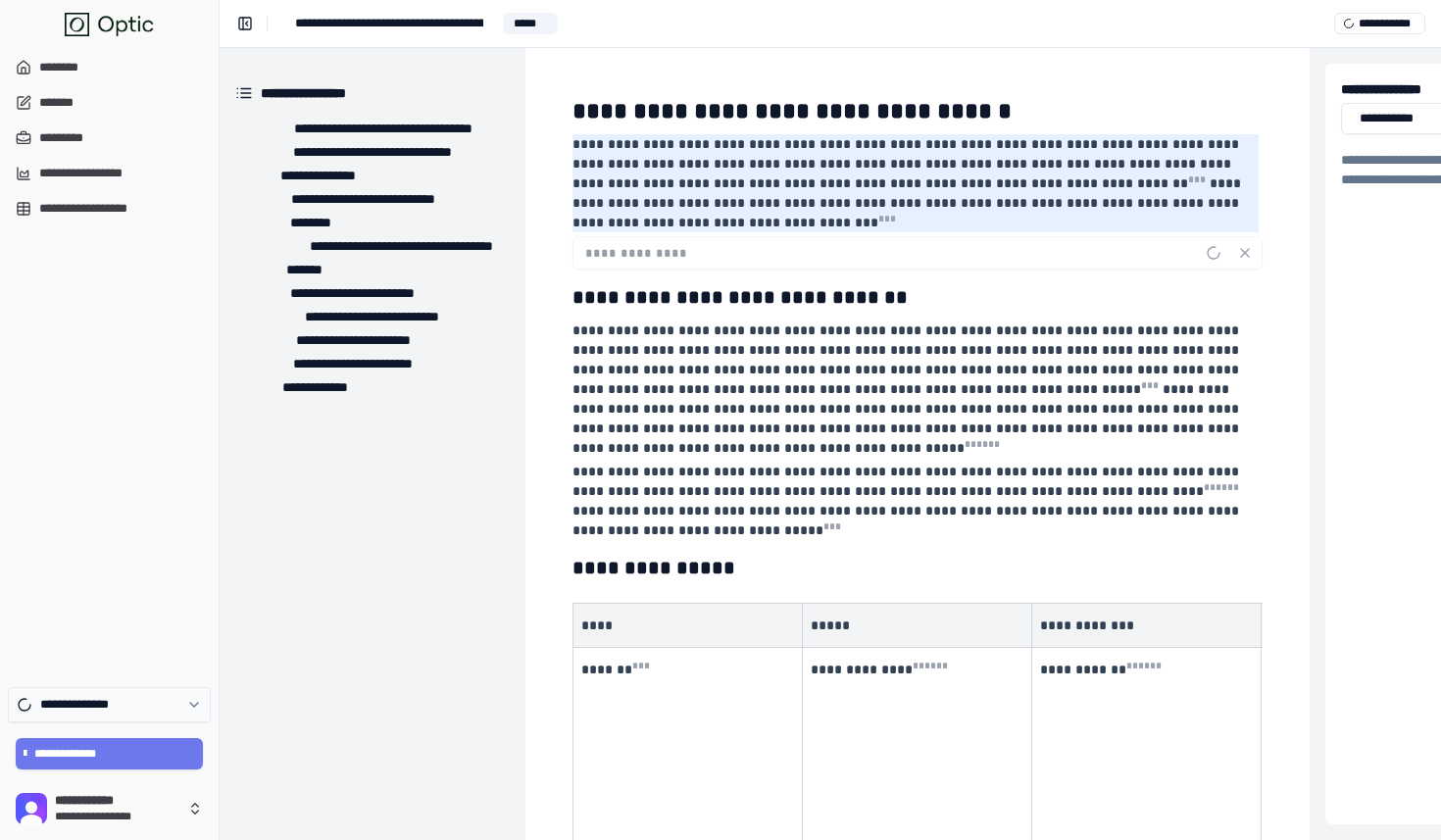 click 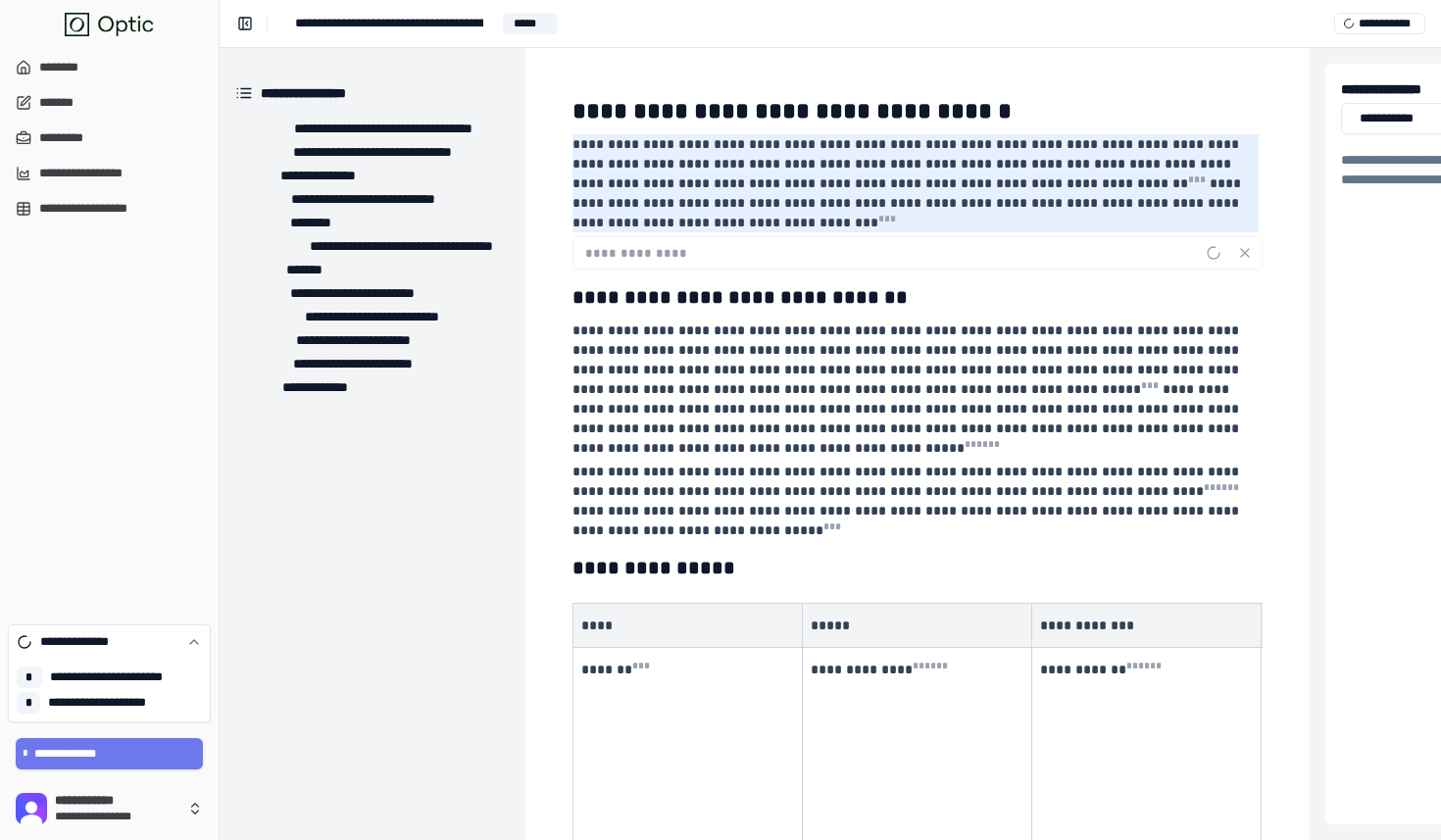 click on "**********" at bounding box center [109, 703] 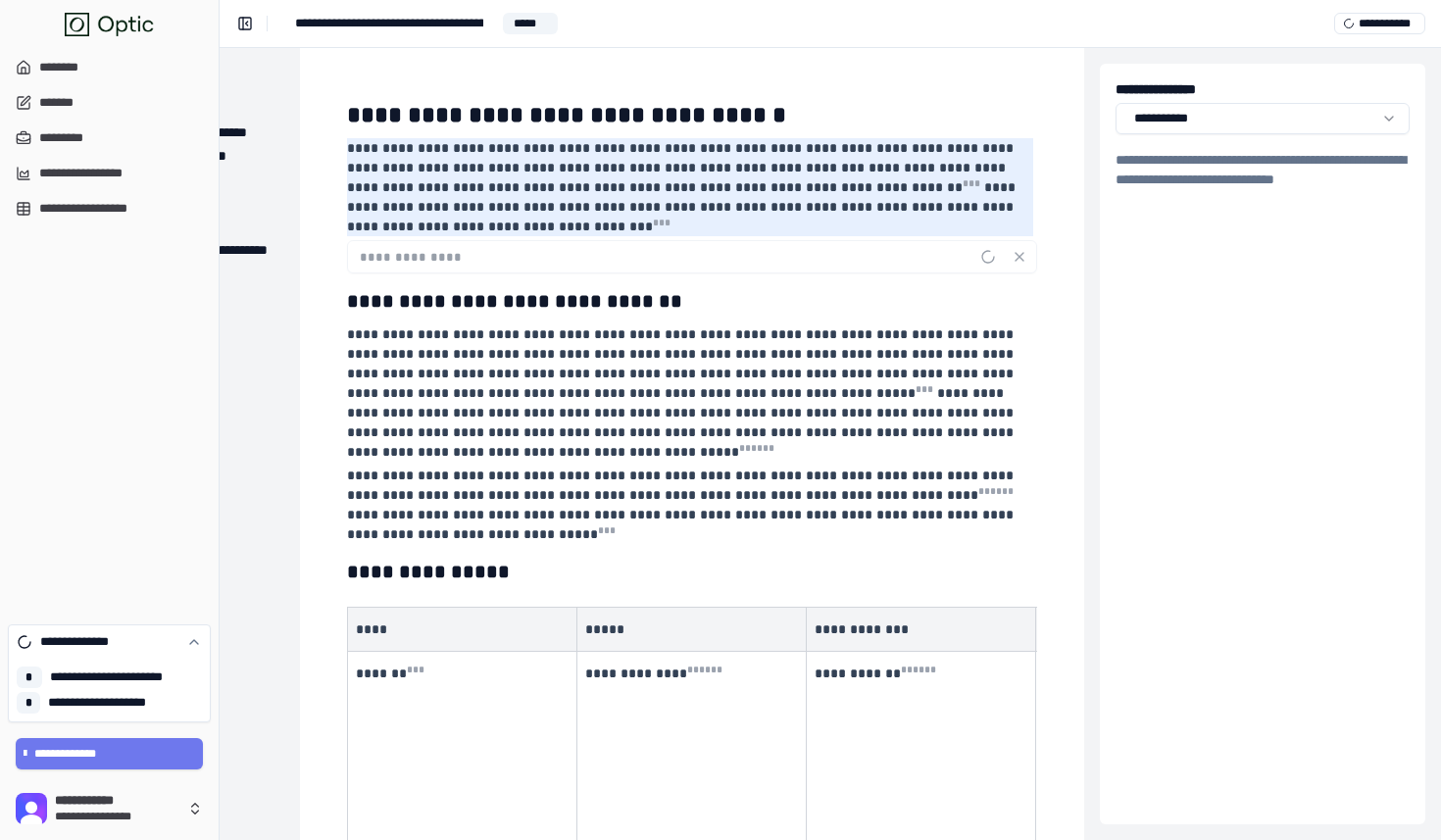 scroll, scrollTop: 24, scrollLeft: 255, axis: both 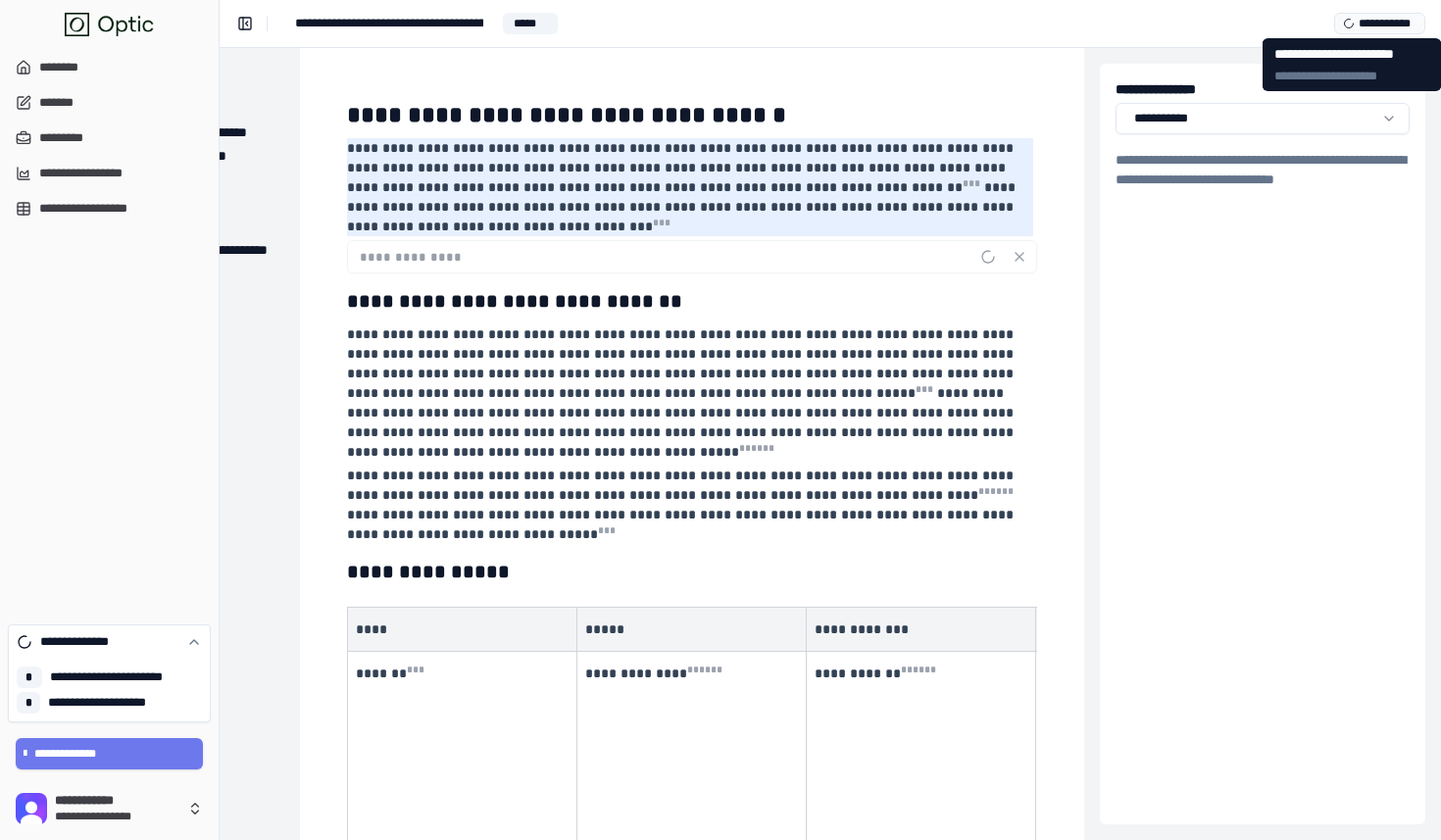 click on "**********" at bounding box center (1379, 24) 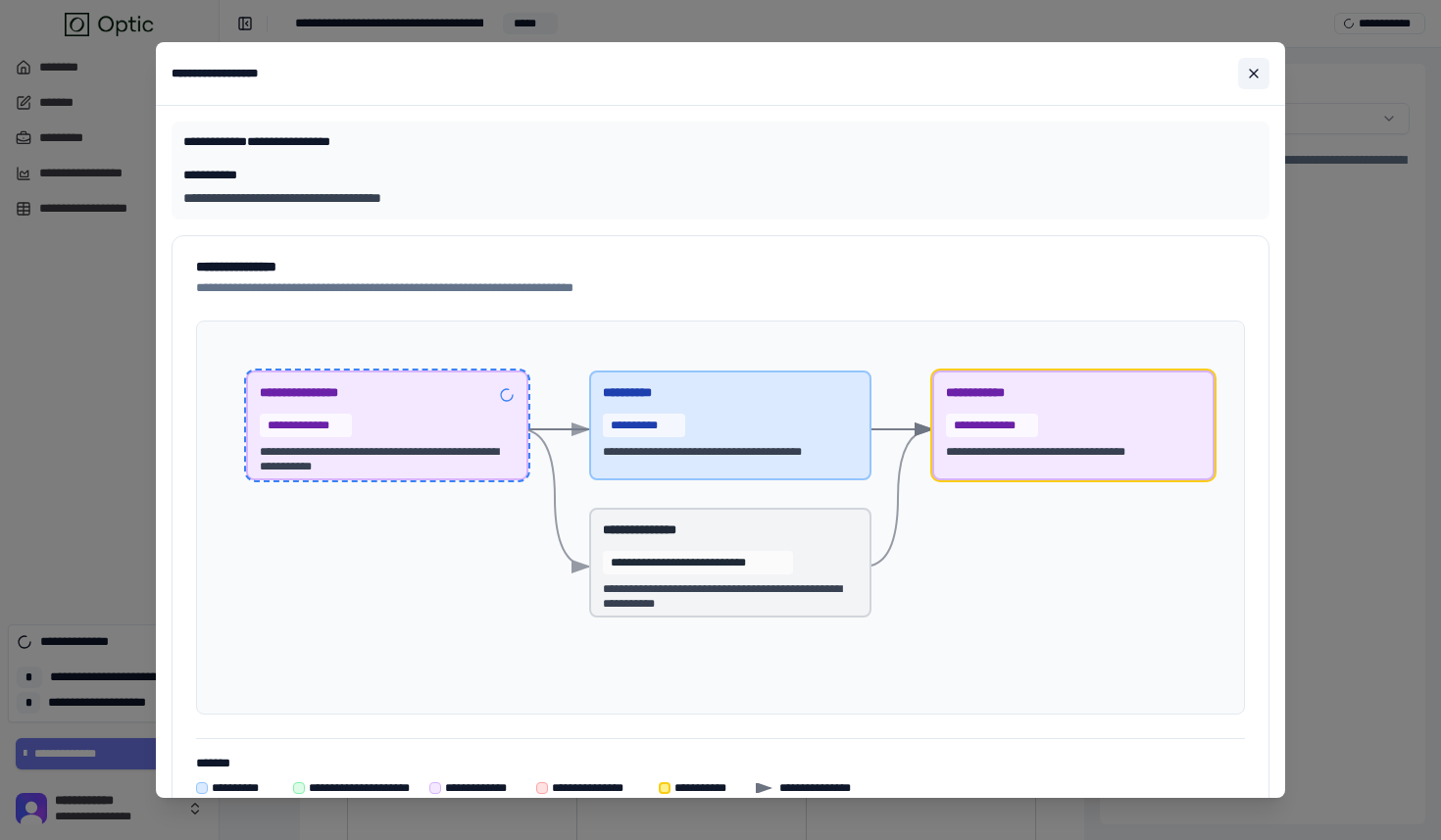 click at bounding box center [1254, 74] 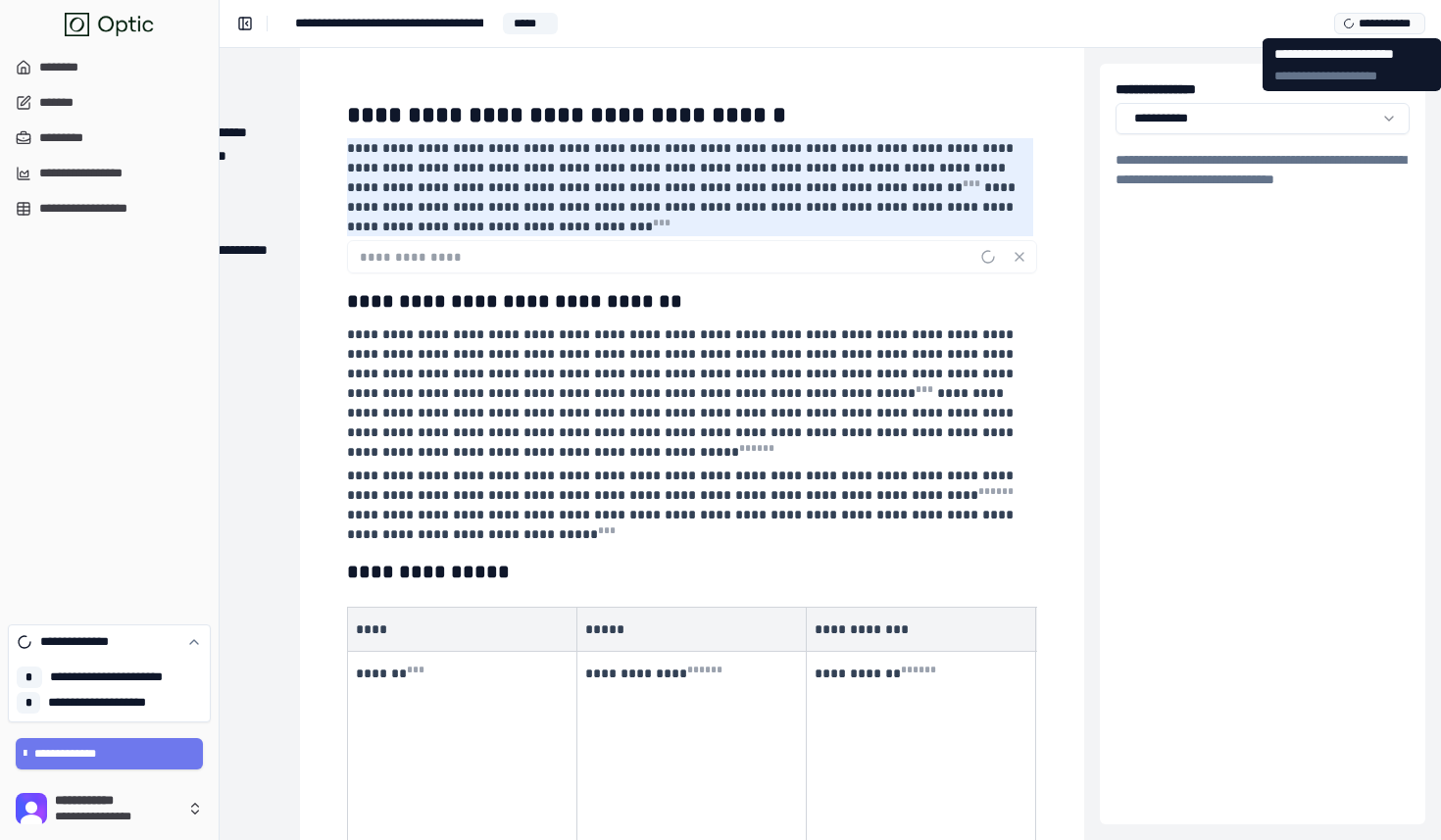 click on "**********" at bounding box center (1379, 24) 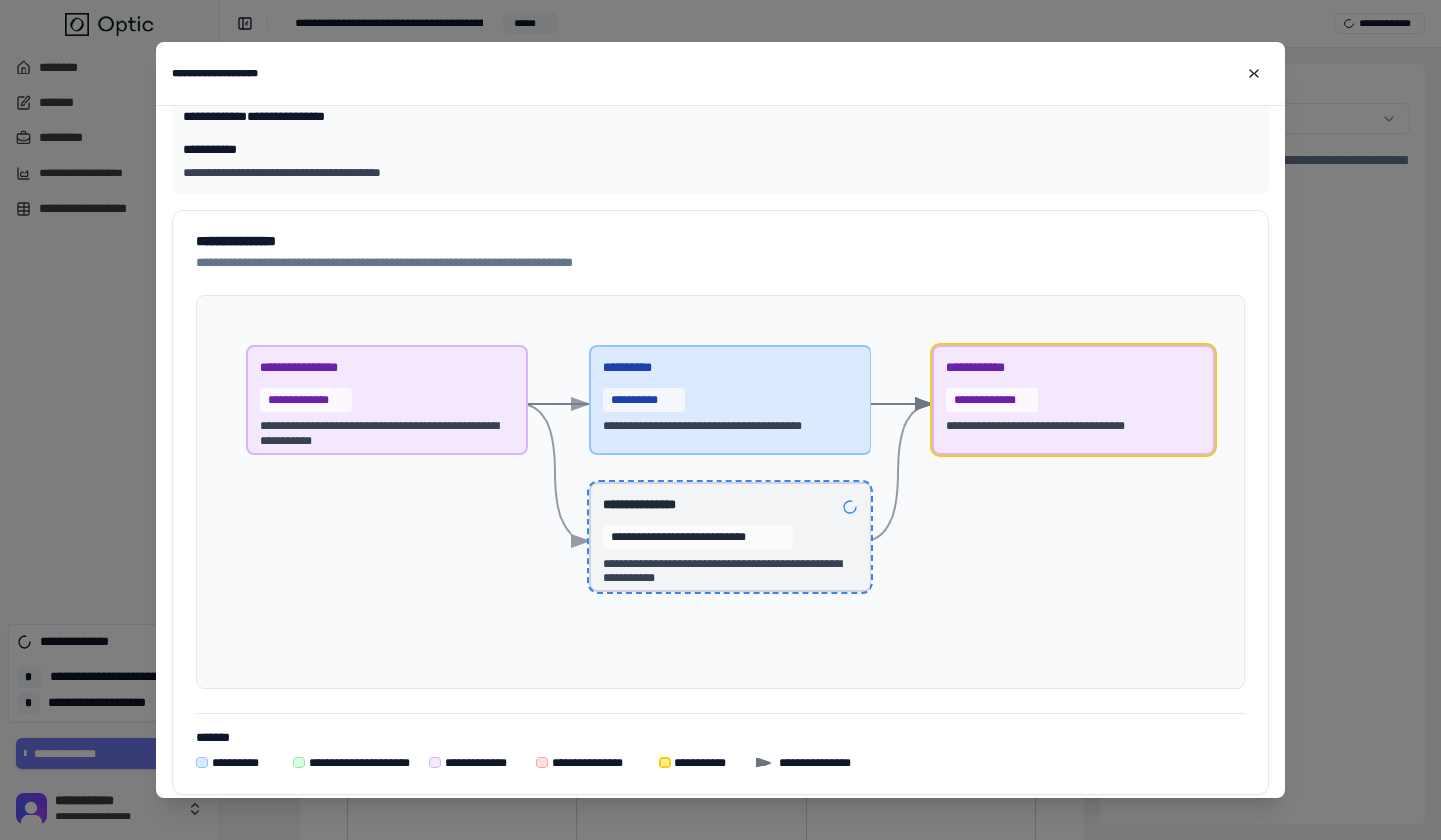 scroll, scrollTop: 34, scrollLeft: 0, axis: vertical 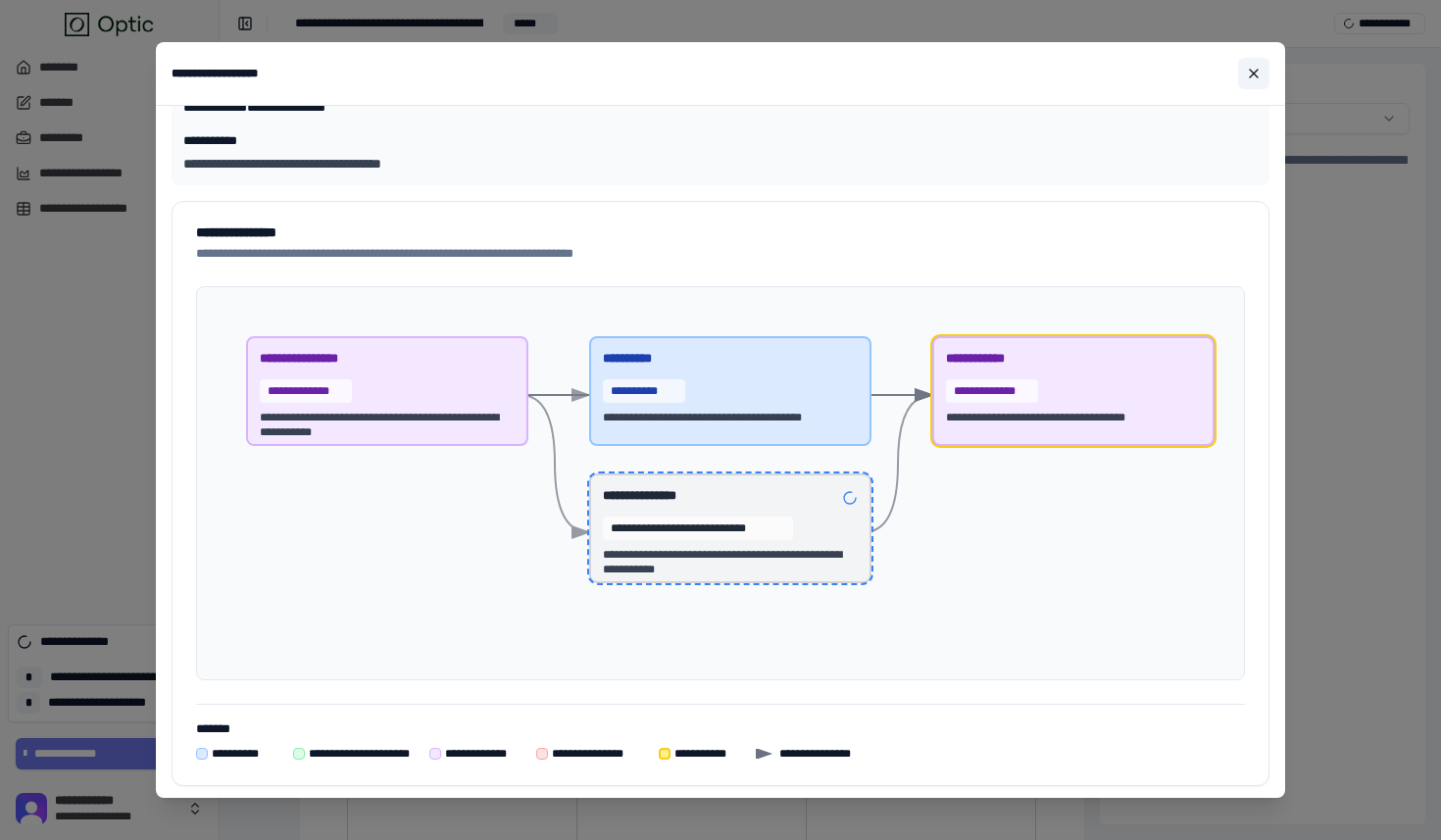 click at bounding box center (1254, 74) 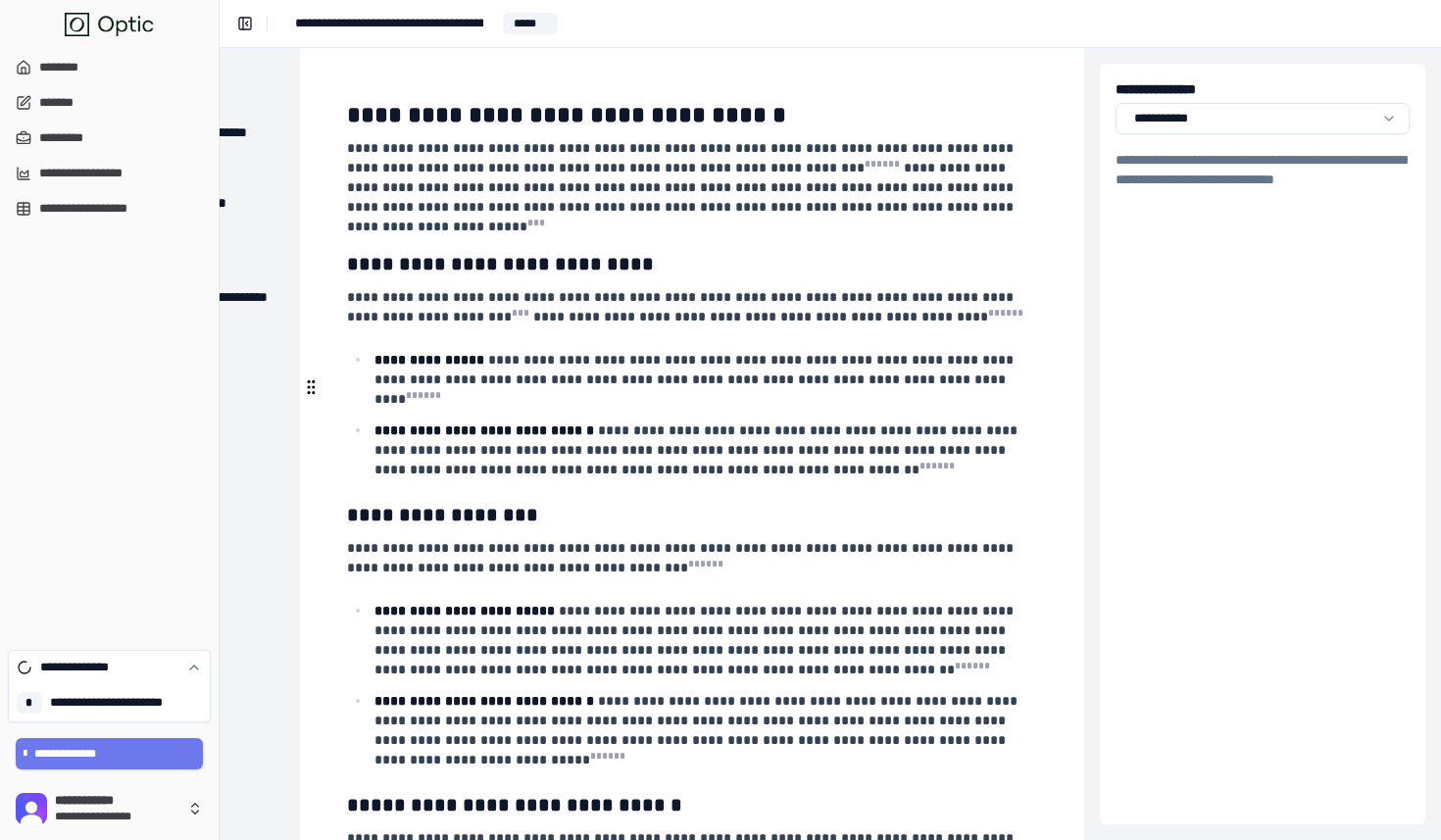click on "**********" at bounding box center [698, 450] 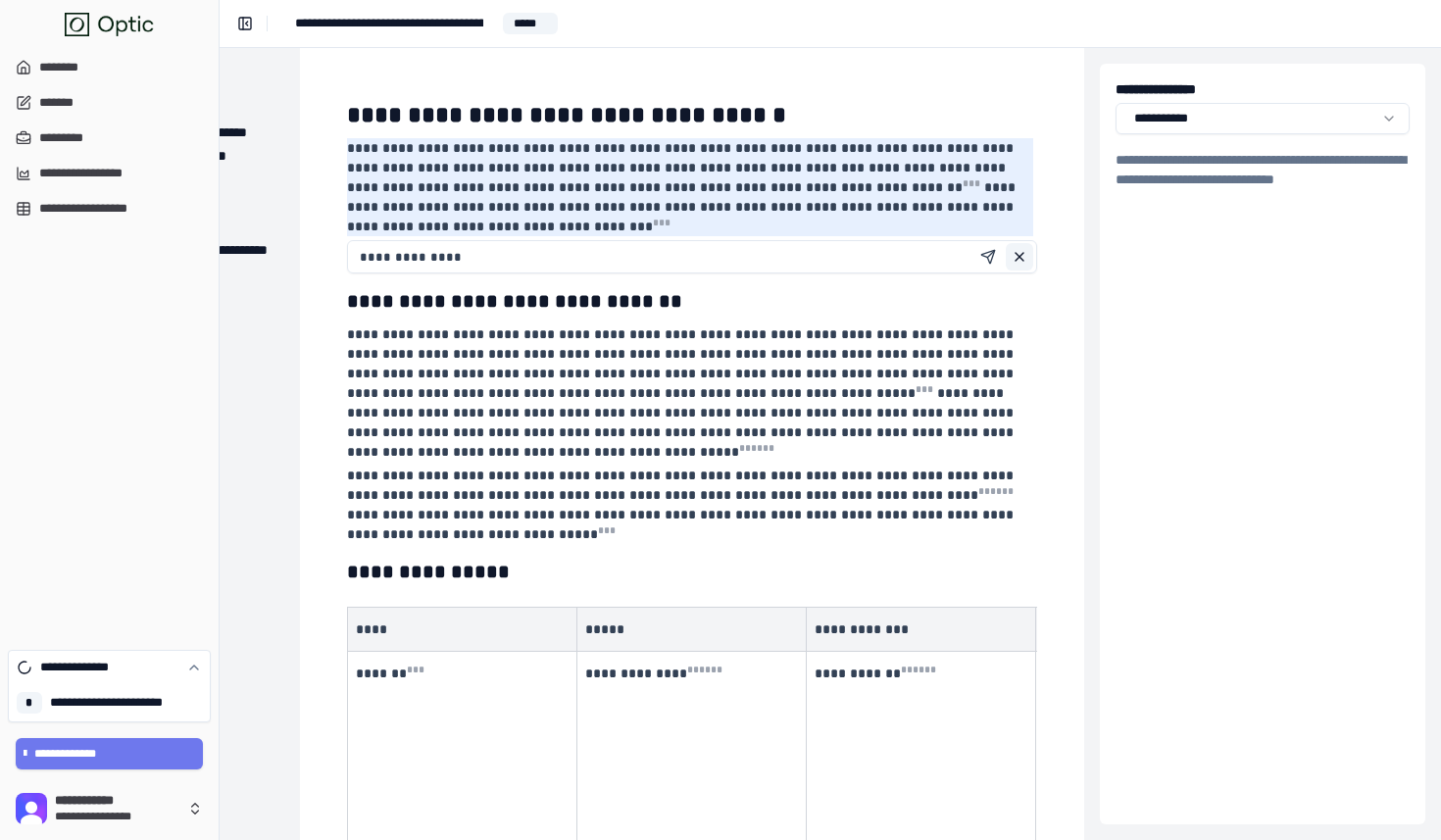 click at bounding box center [1019, 257] 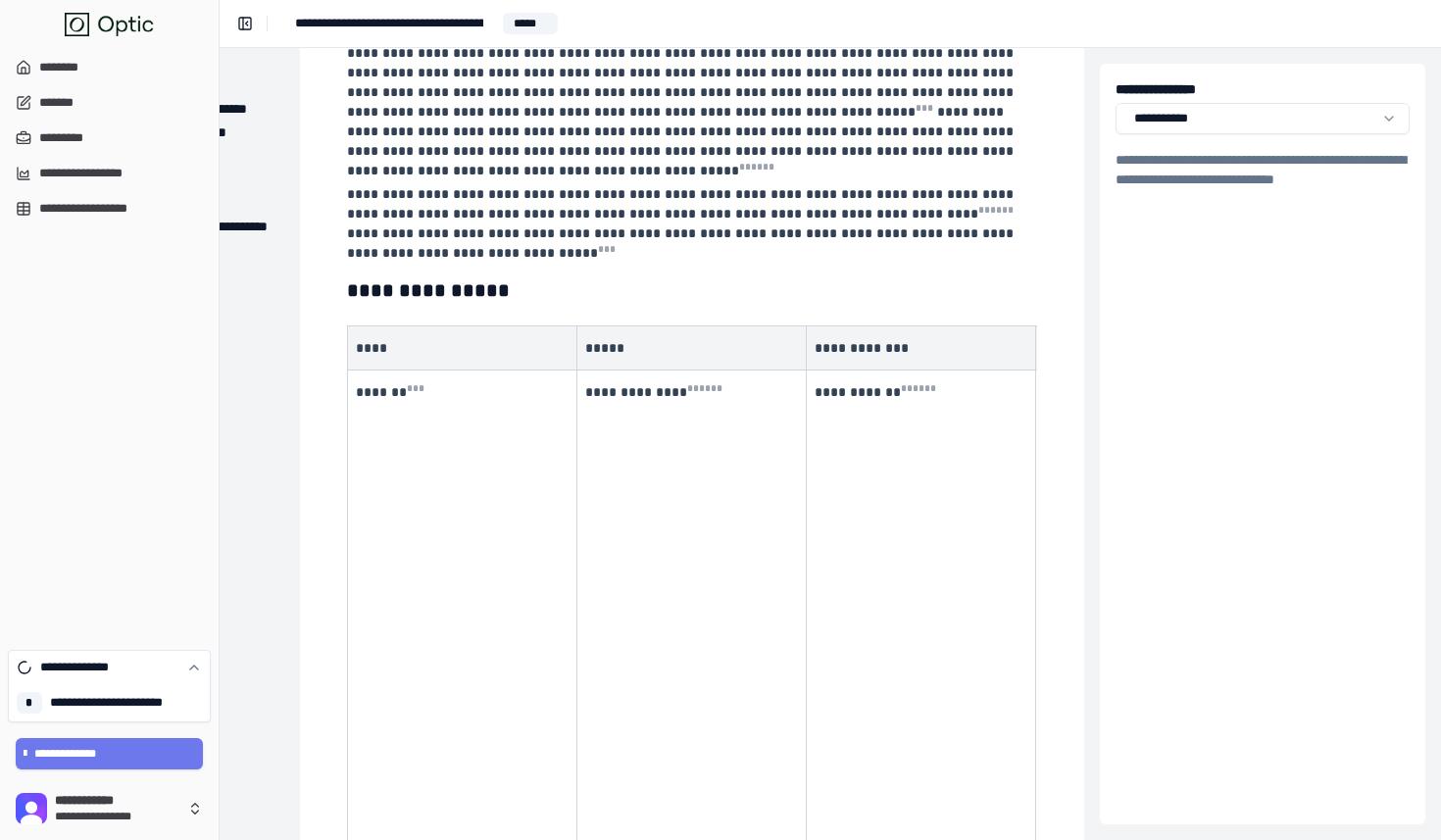 scroll, scrollTop: 0, scrollLeft: 255, axis: horizontal 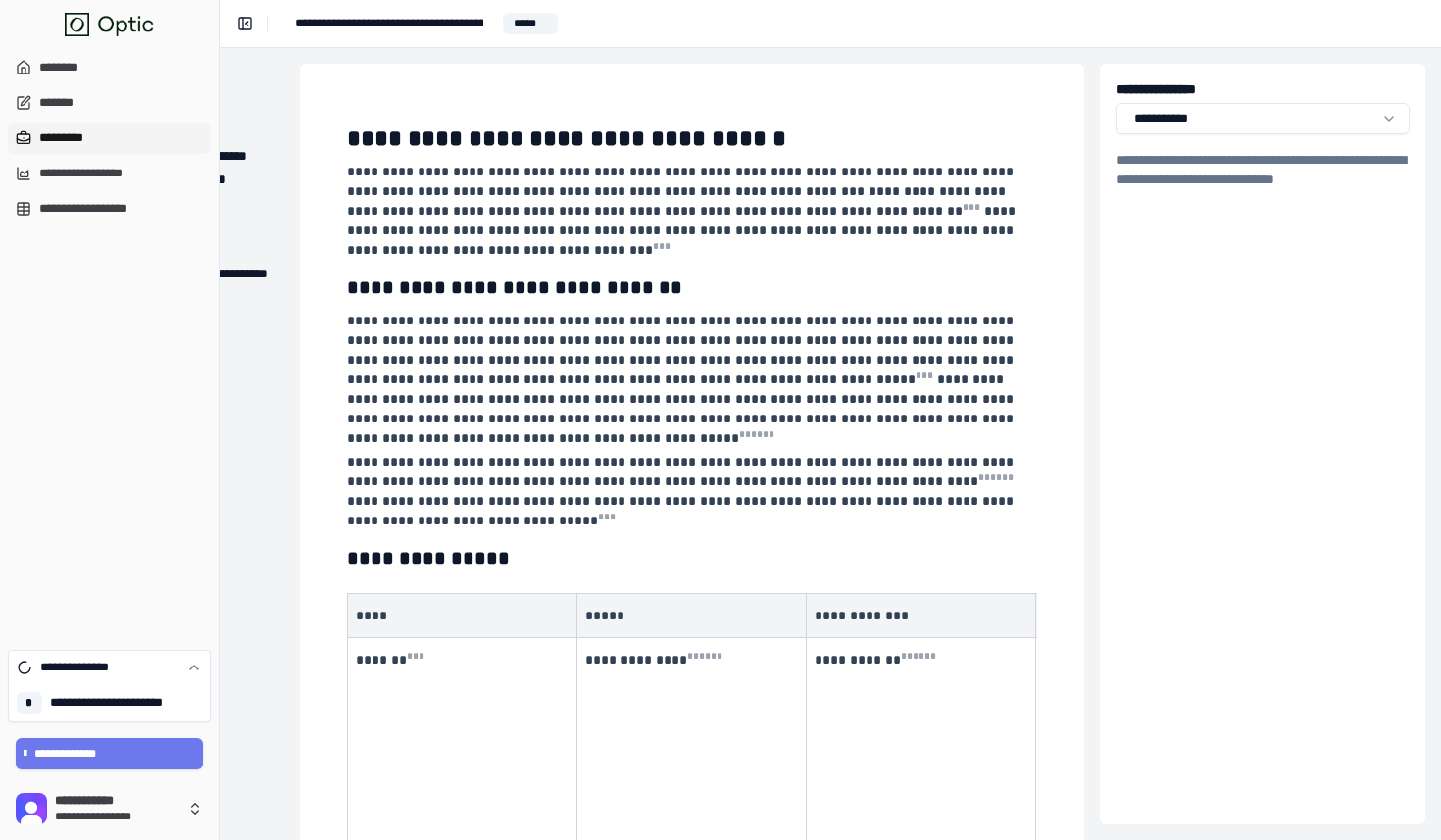 click on "*********" at bounding box center (109, 138) 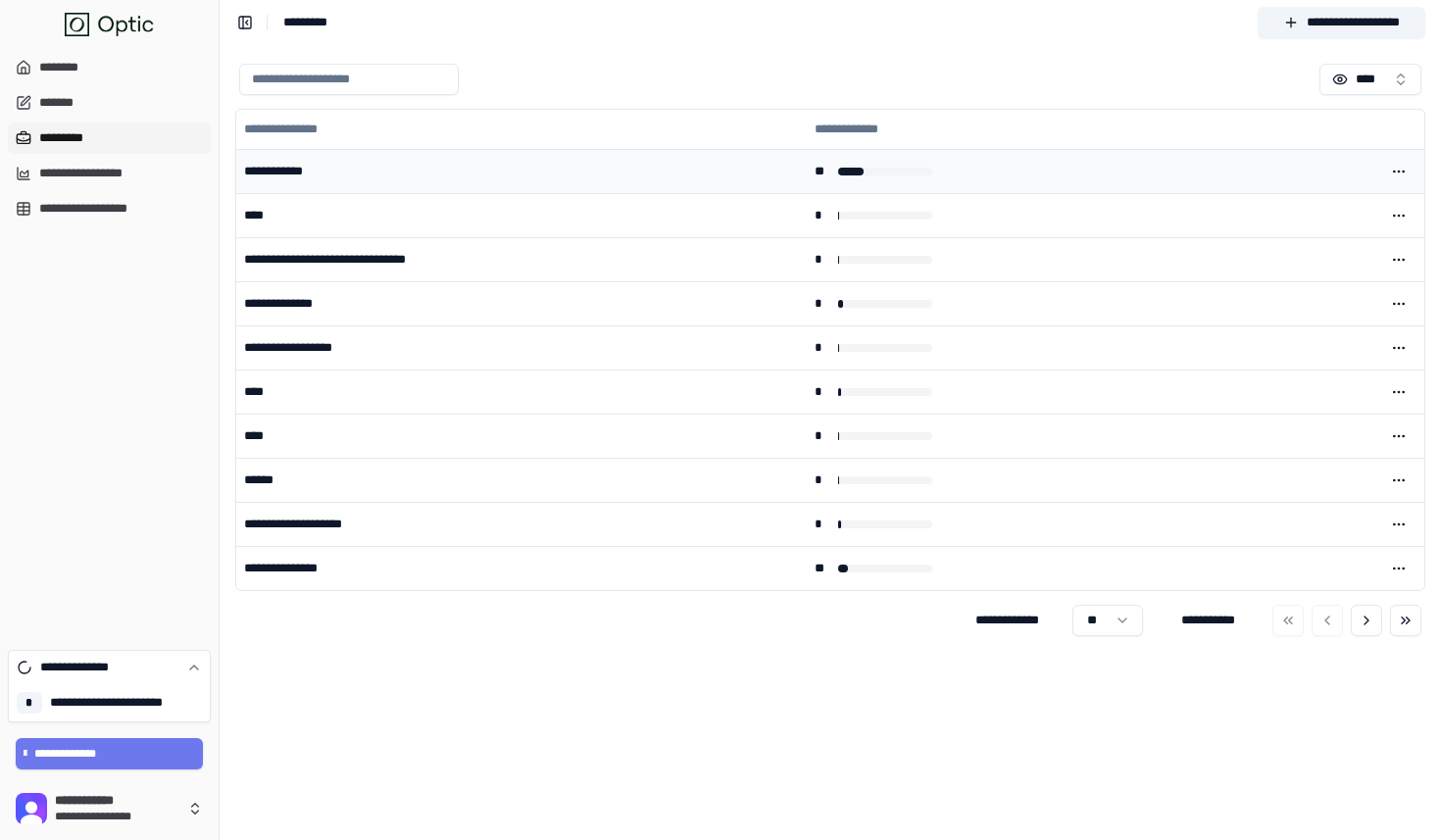 click on "**********" at bounding box center (522, 171) 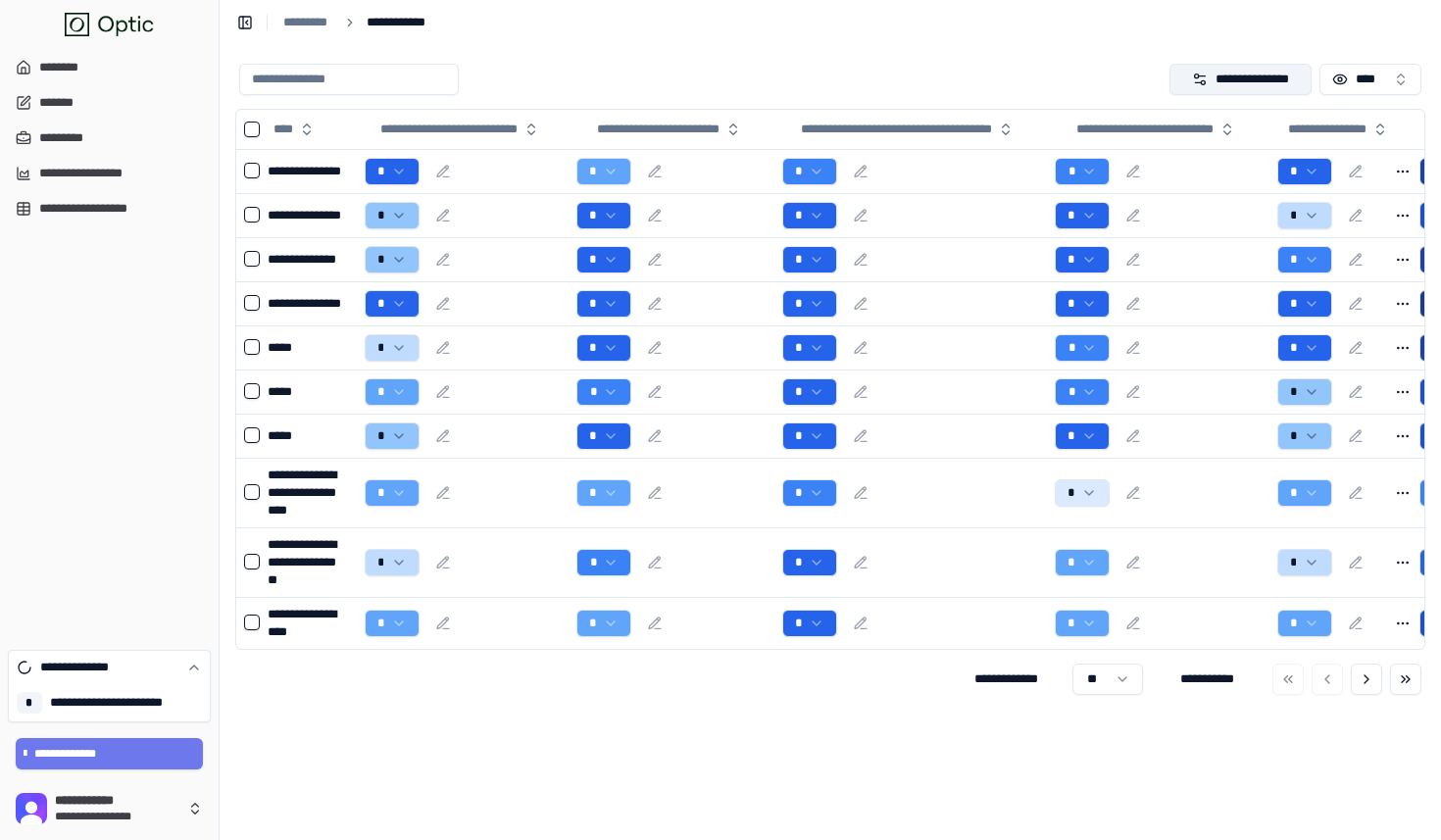 click on "**********" at bounding box center (1241, 79) 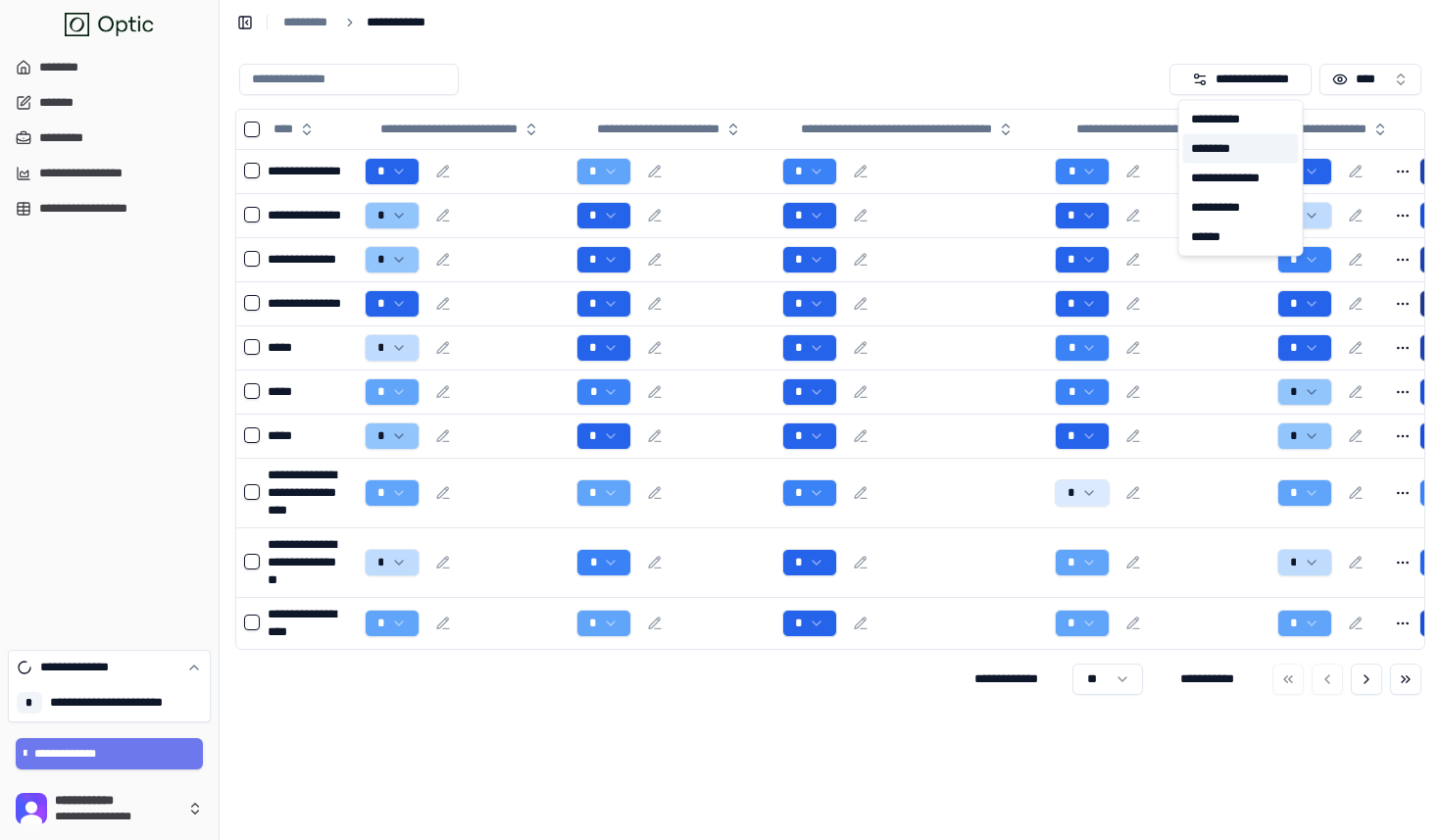 click on "********" at bounding box center (1241, 149) 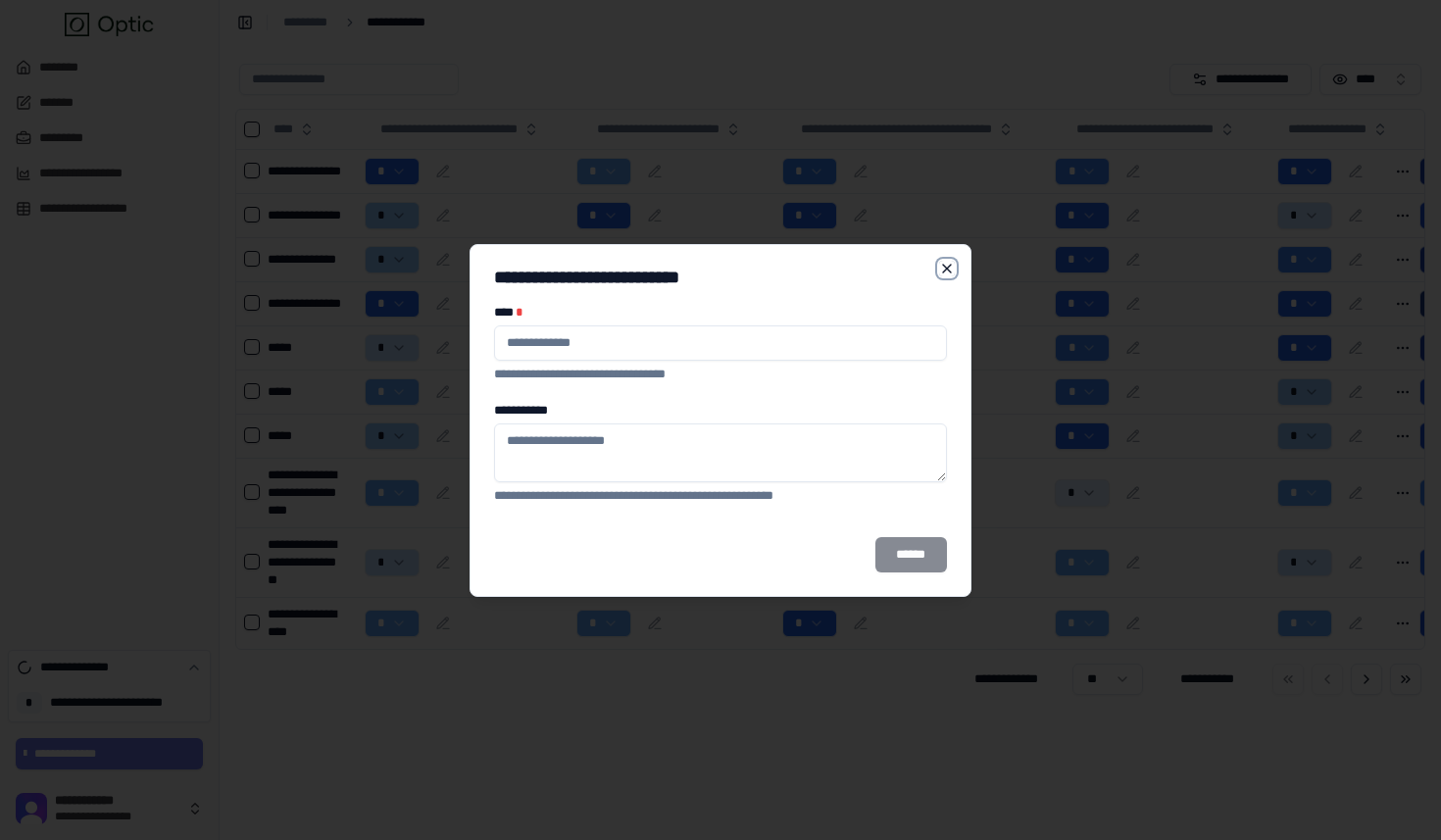 click 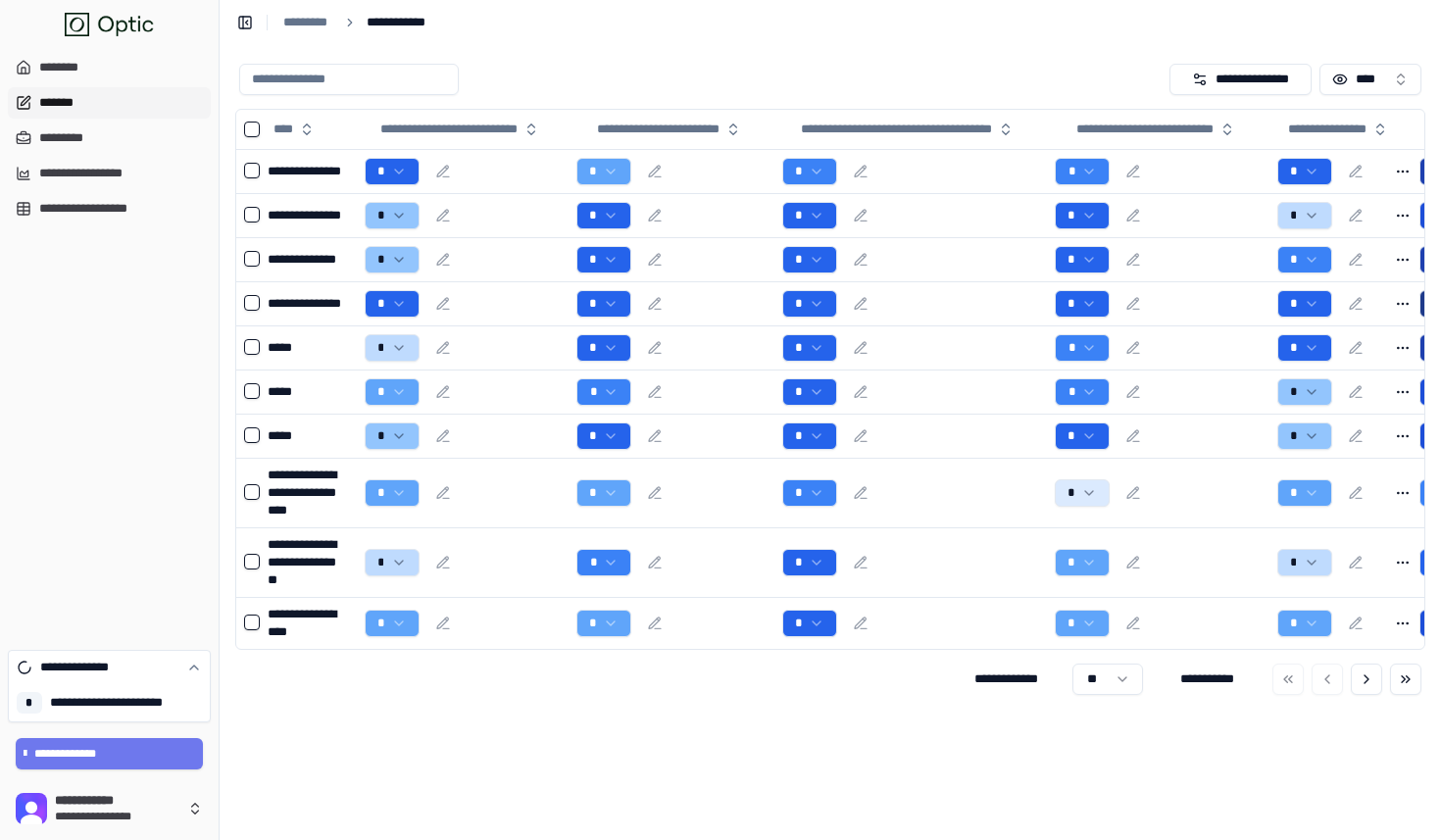 click on "*******" at bounding box center [109, 103] 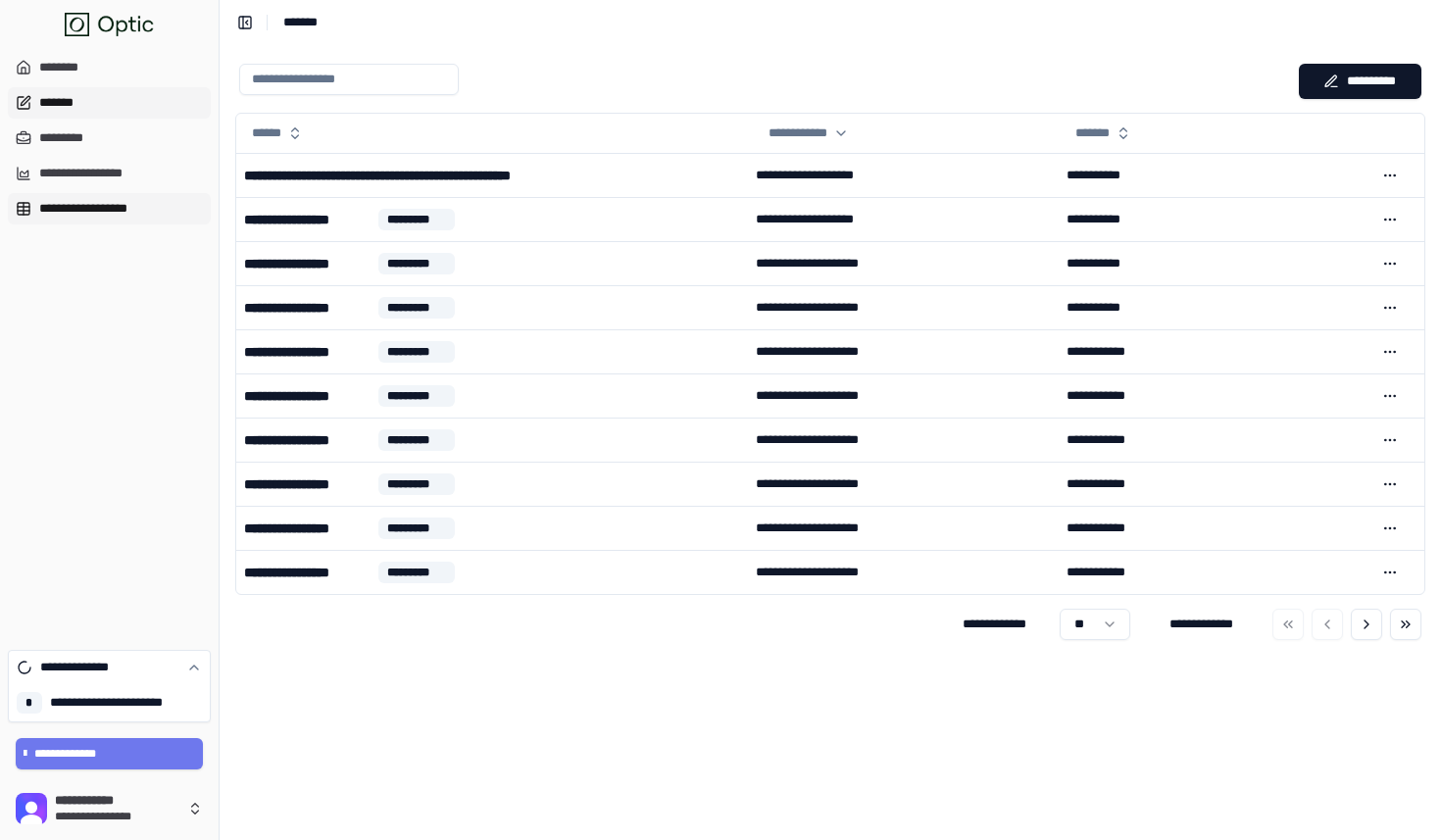 click on "**********" at bounding box center (109, 209) 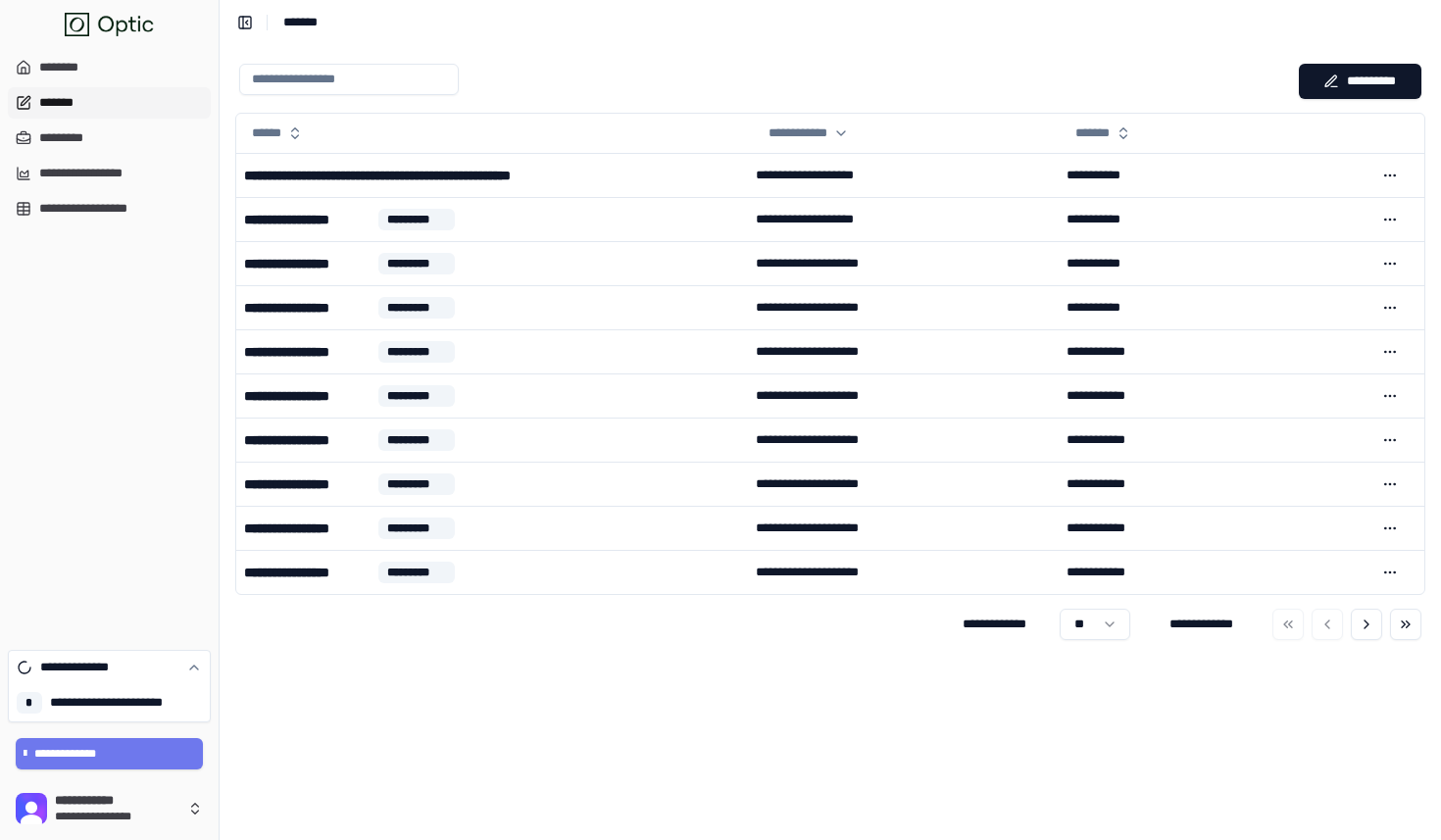 click on "*********" at bounding box center [109, 138] 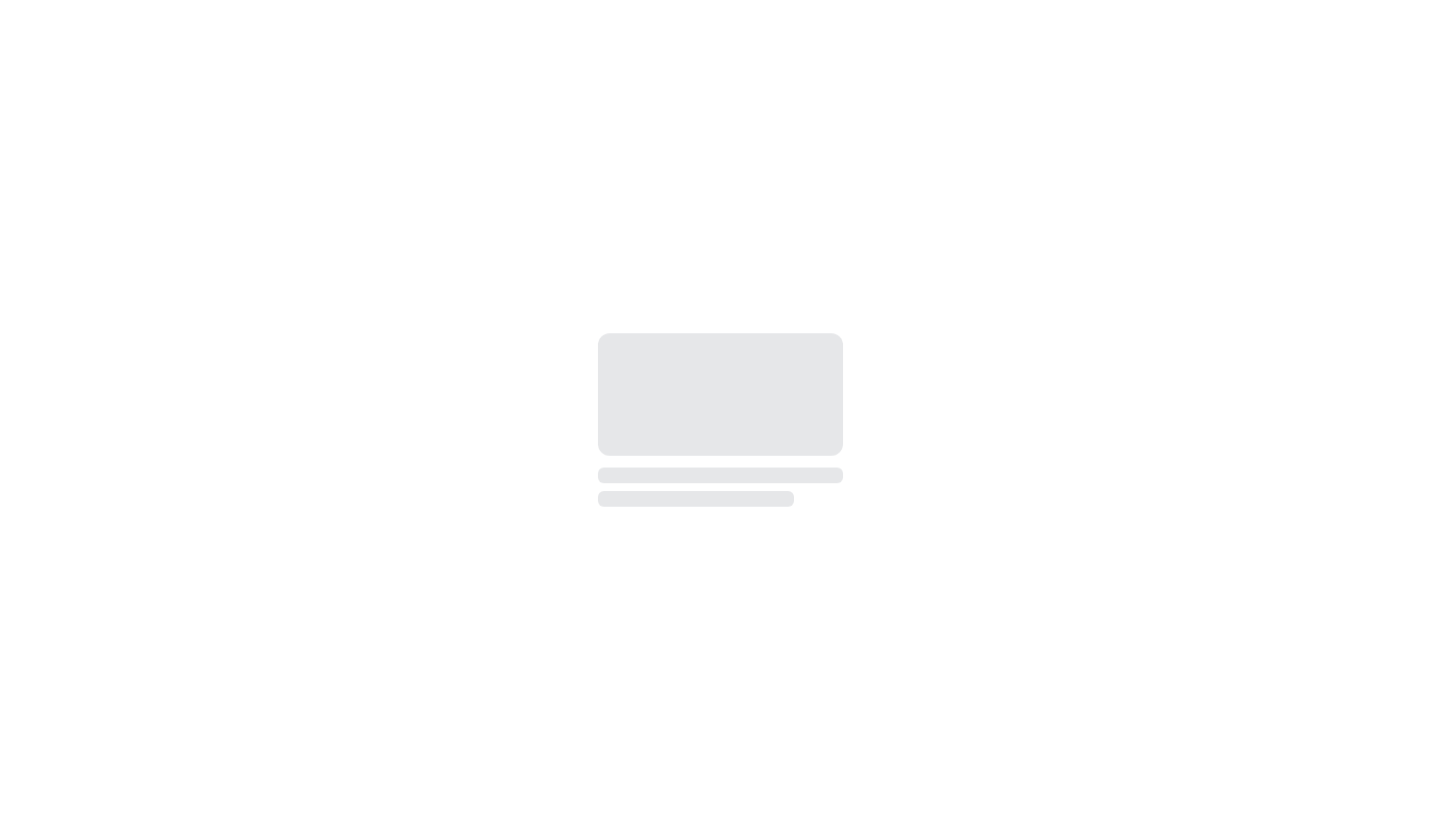 scroll, scrollTop: 0, scrollLeft: 0, axis: both 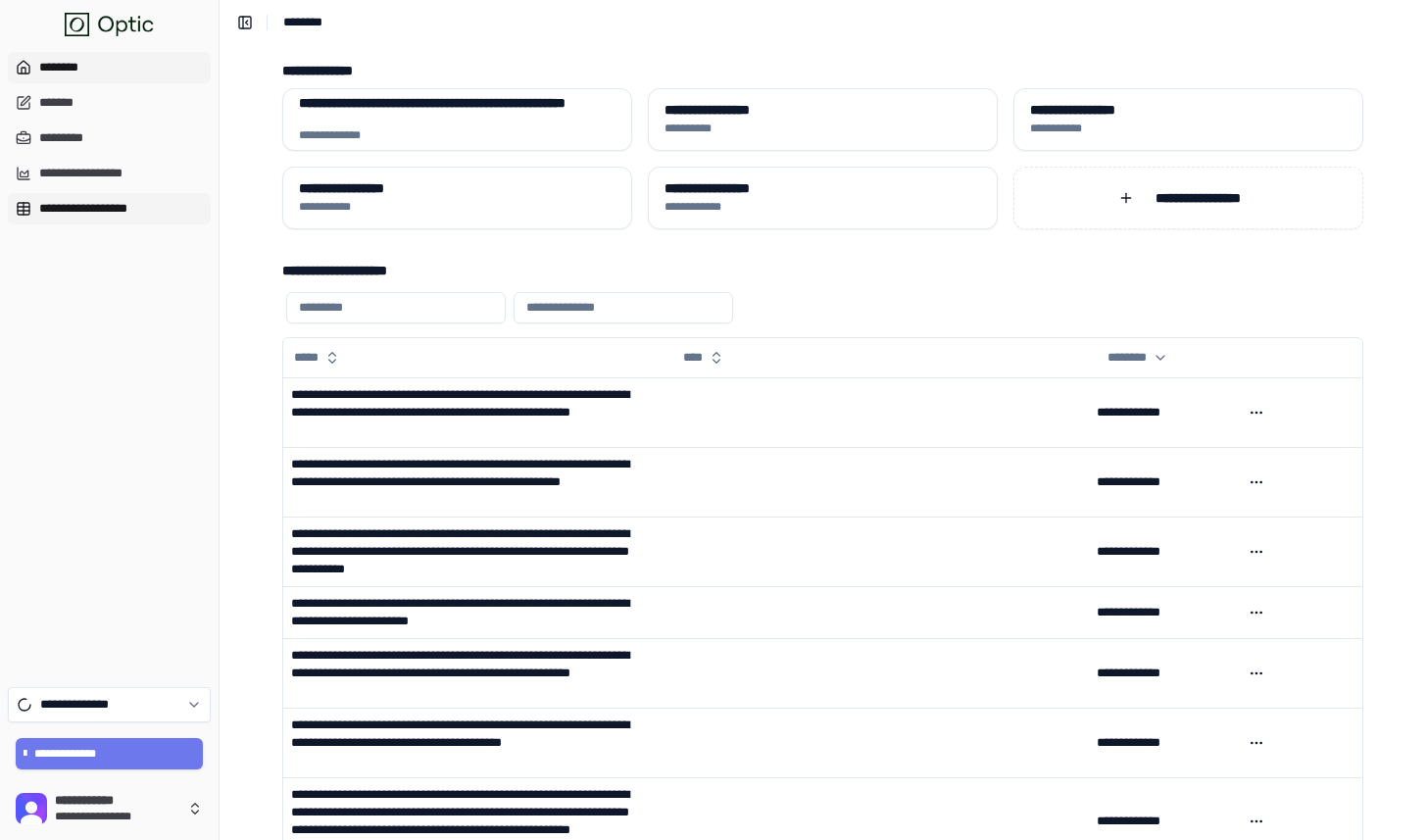 click on "**********" at bounding box center (109, 209) 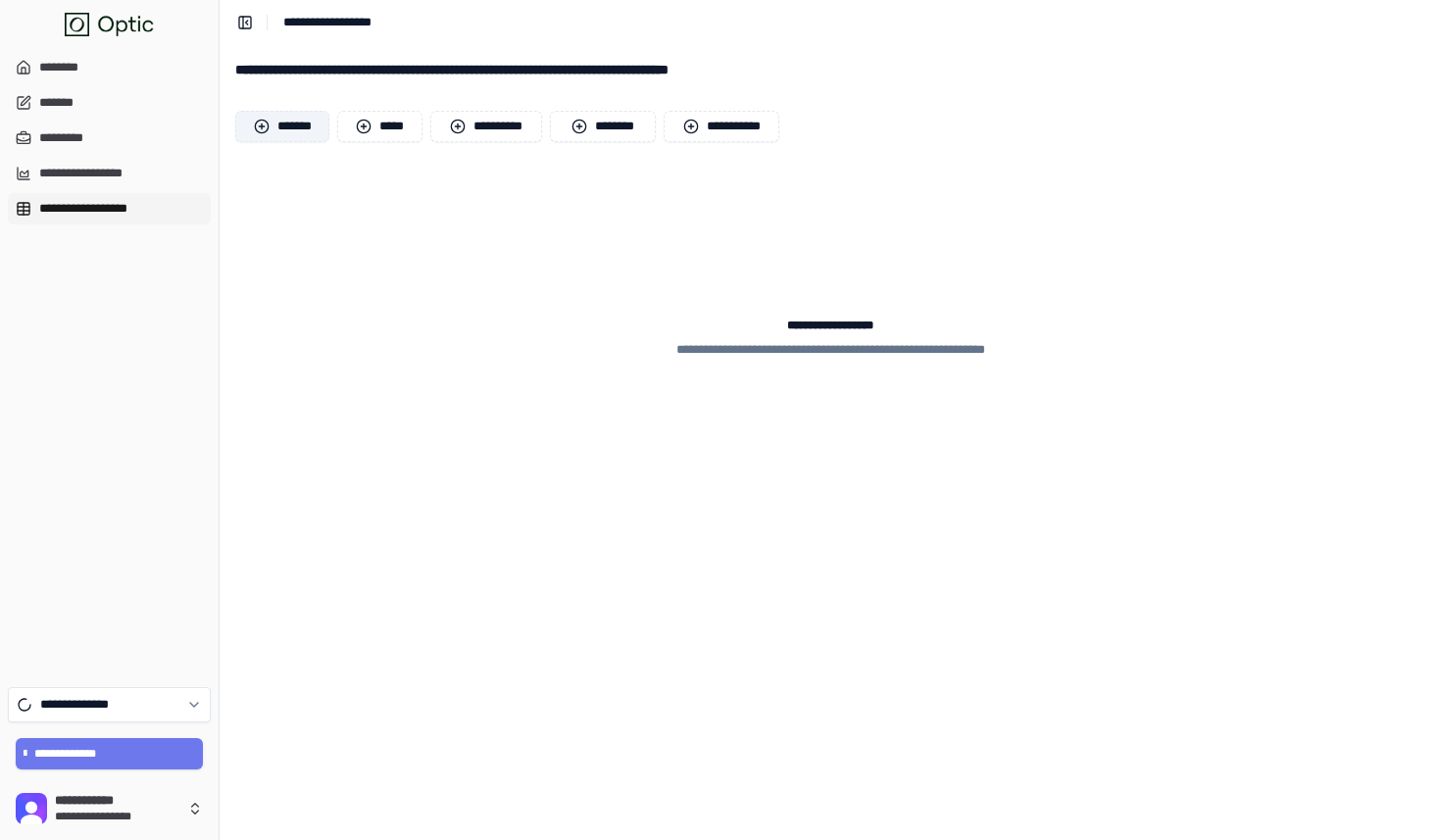 click on "*******" at bounding box center [282, 126] 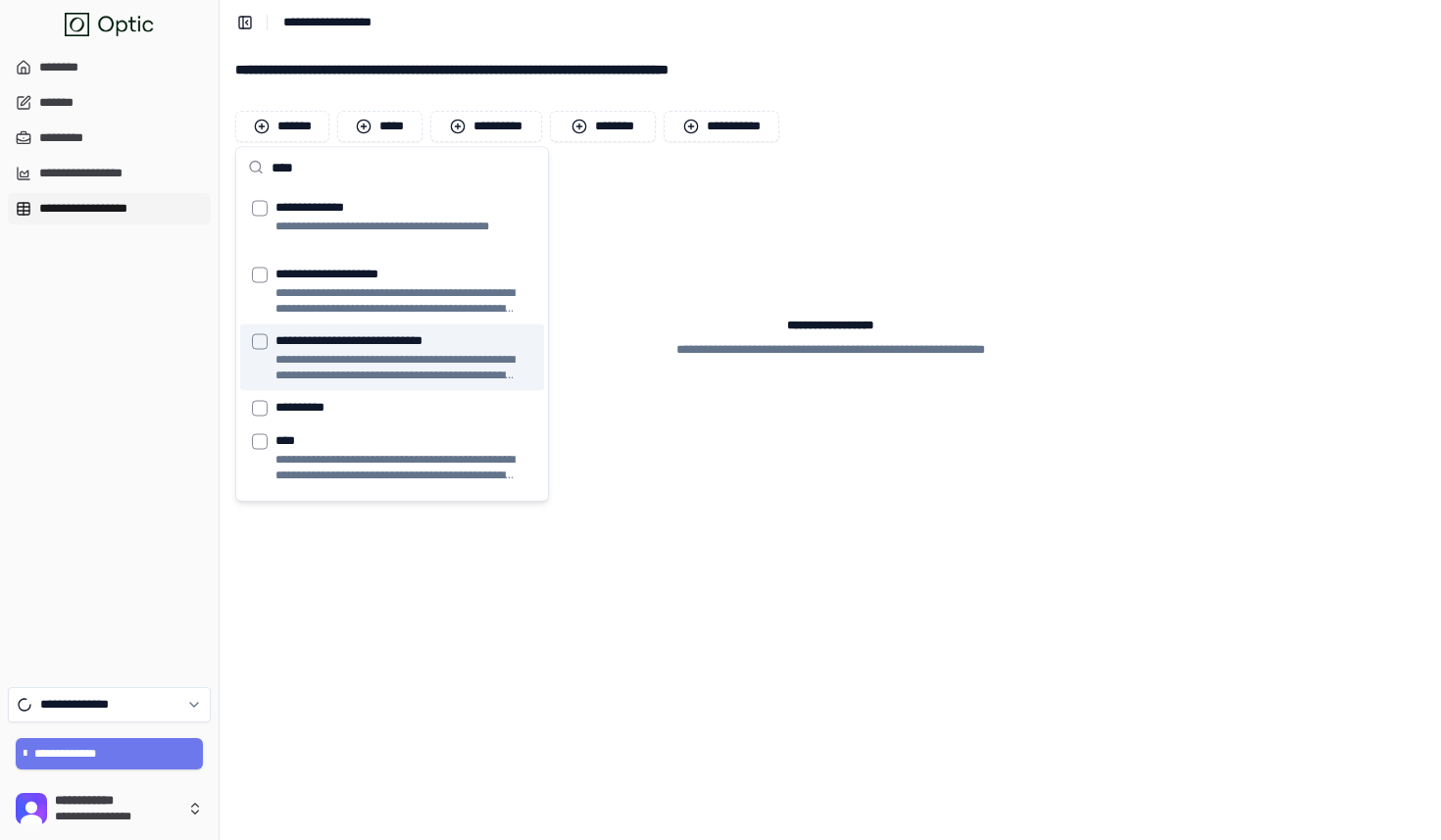 type on "****" 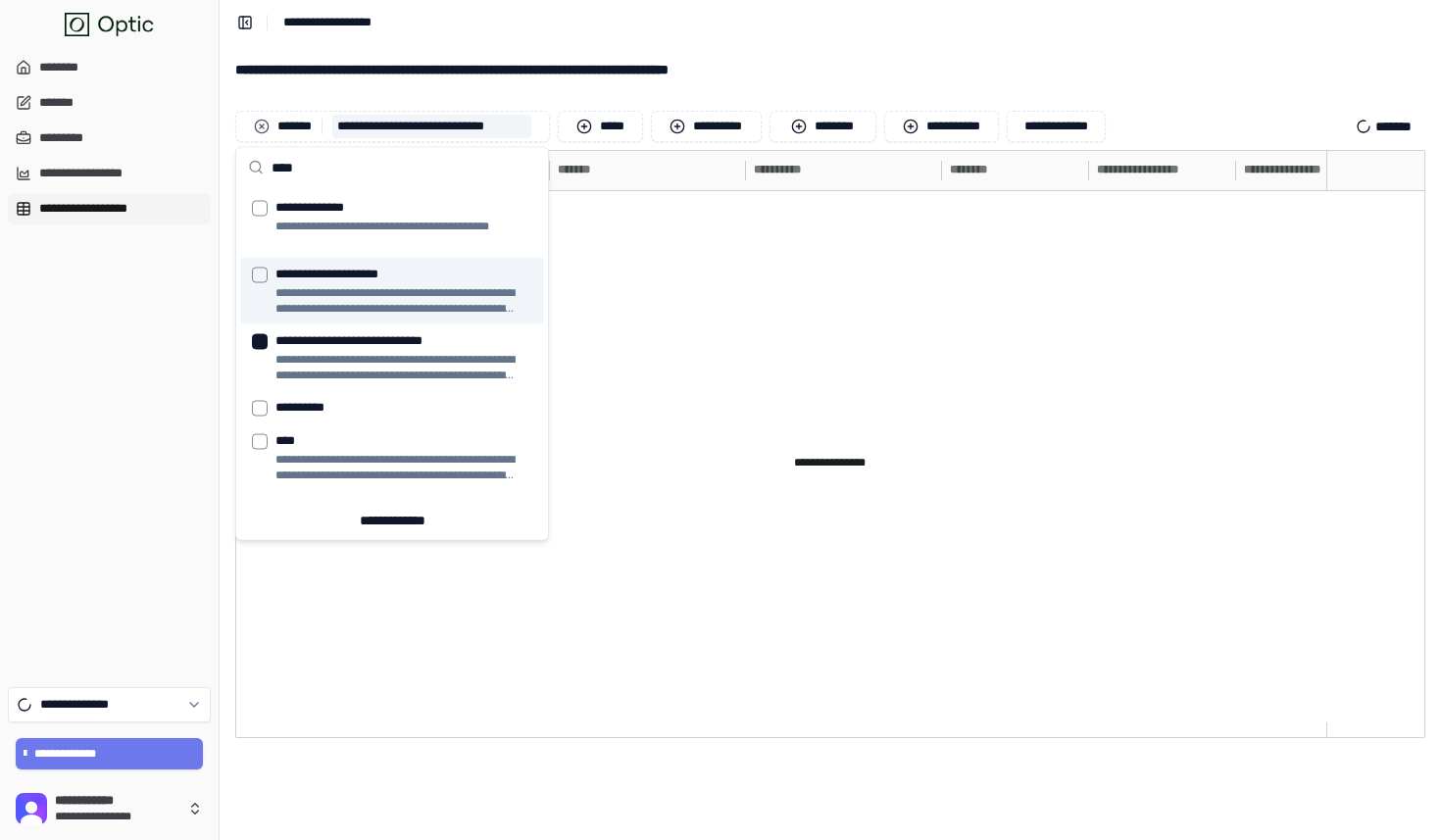 click on "**********" at bounding box center (830, 399) 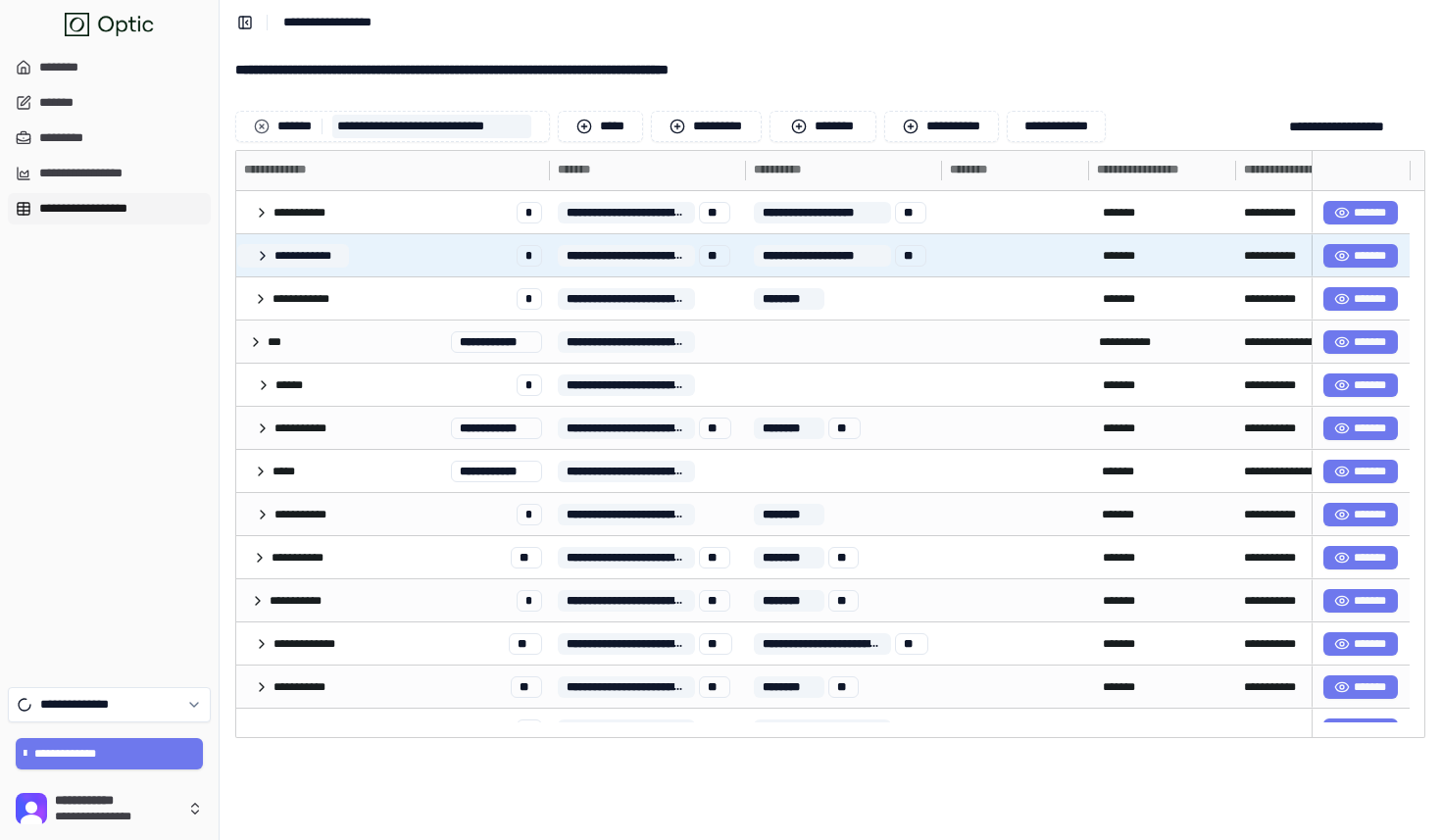 click on "**********" at bounding box center [293, 256] 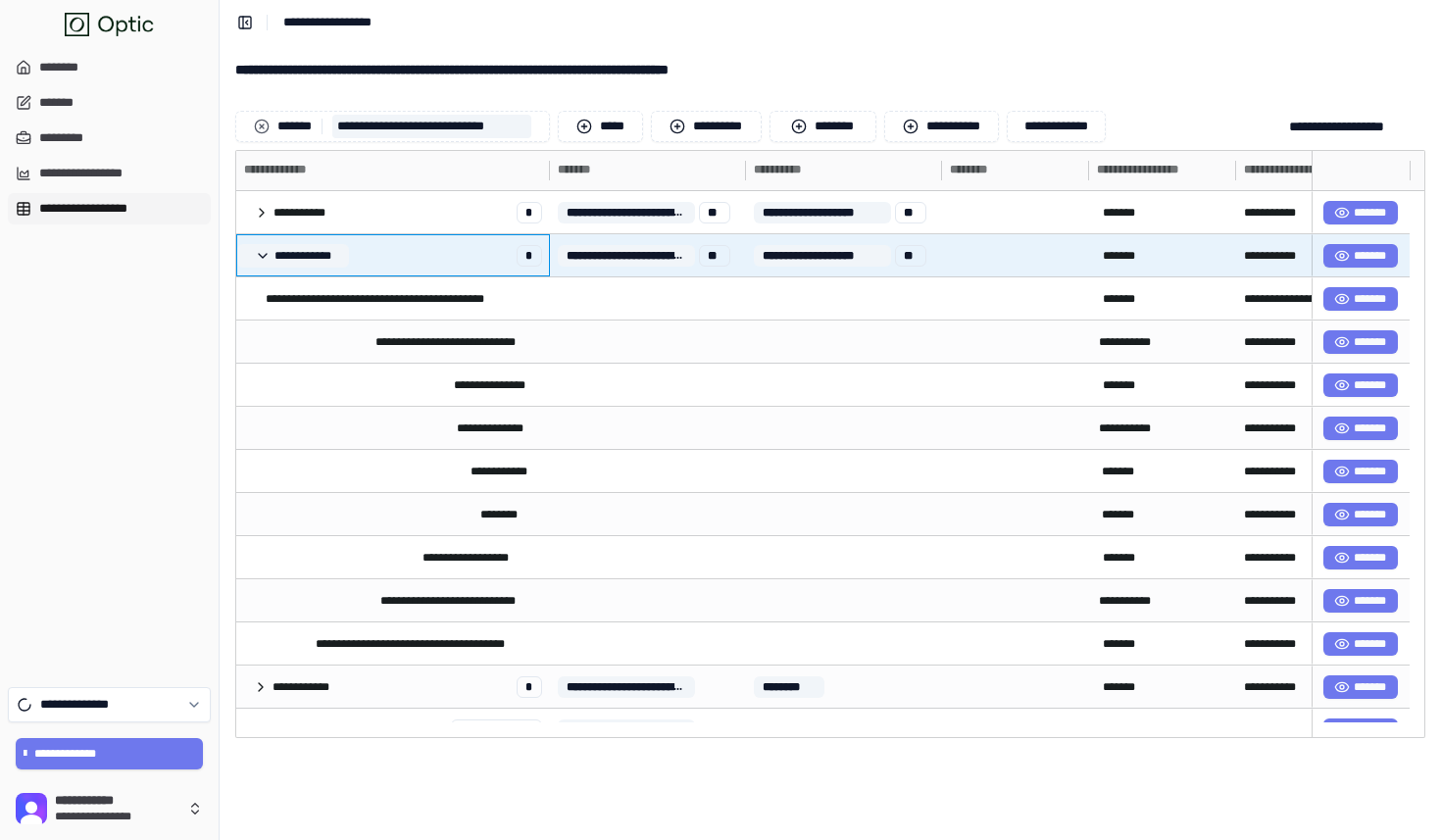 click on "**********" at bounding box center (293, 256) 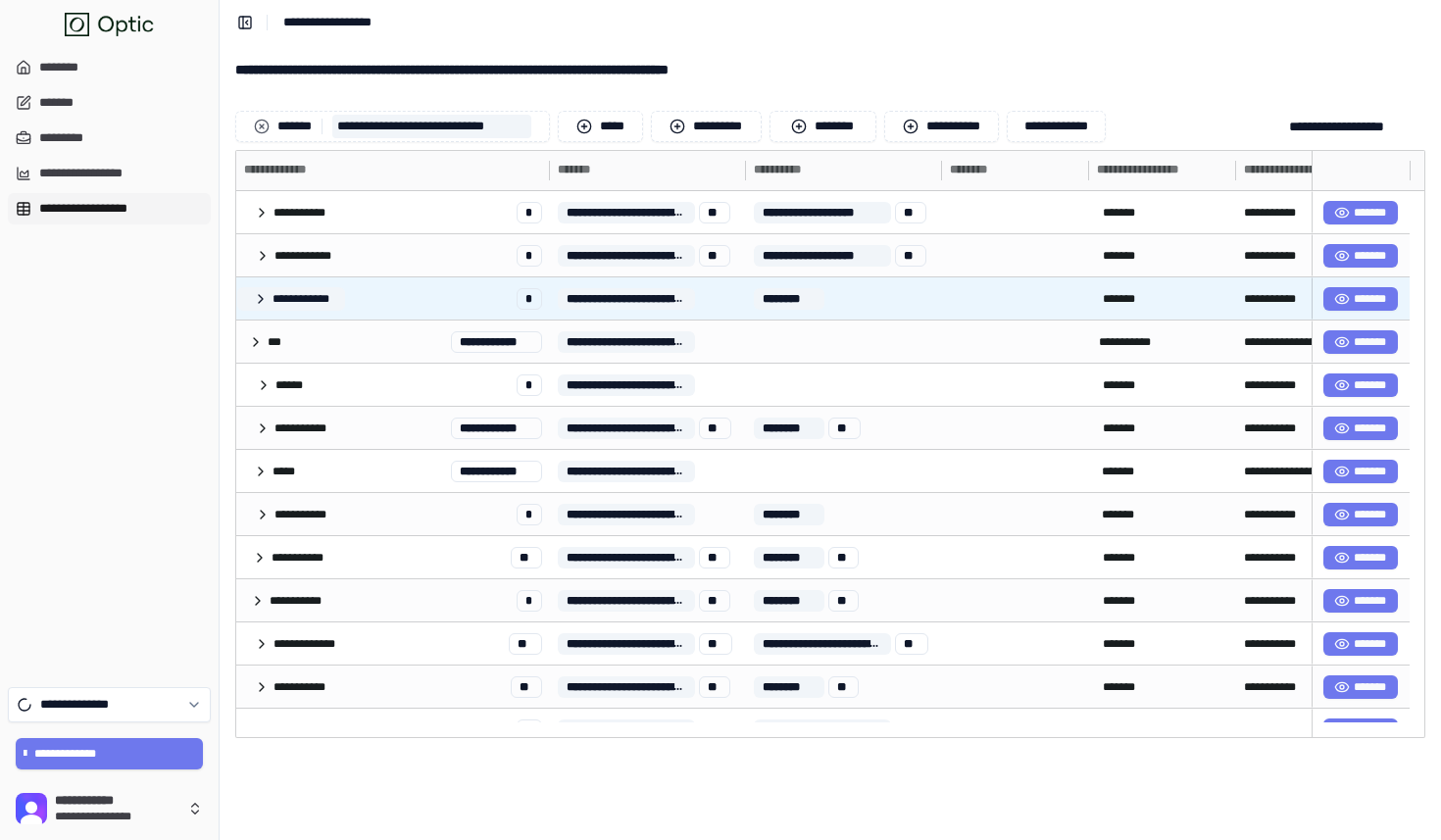 click on "**********" at bounding box center (291, 299) 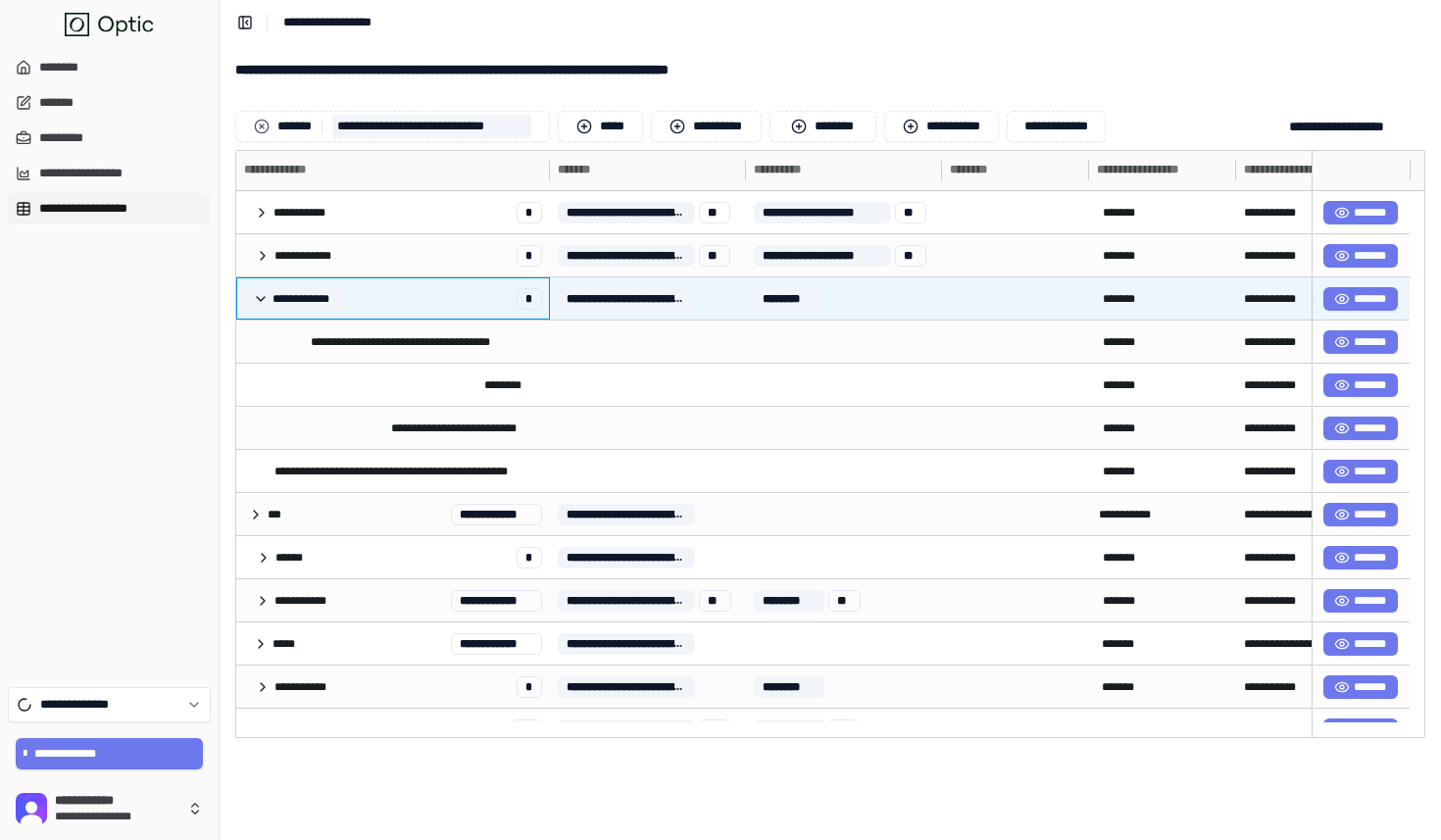 click on "**********" at bounding box center [291, 299] 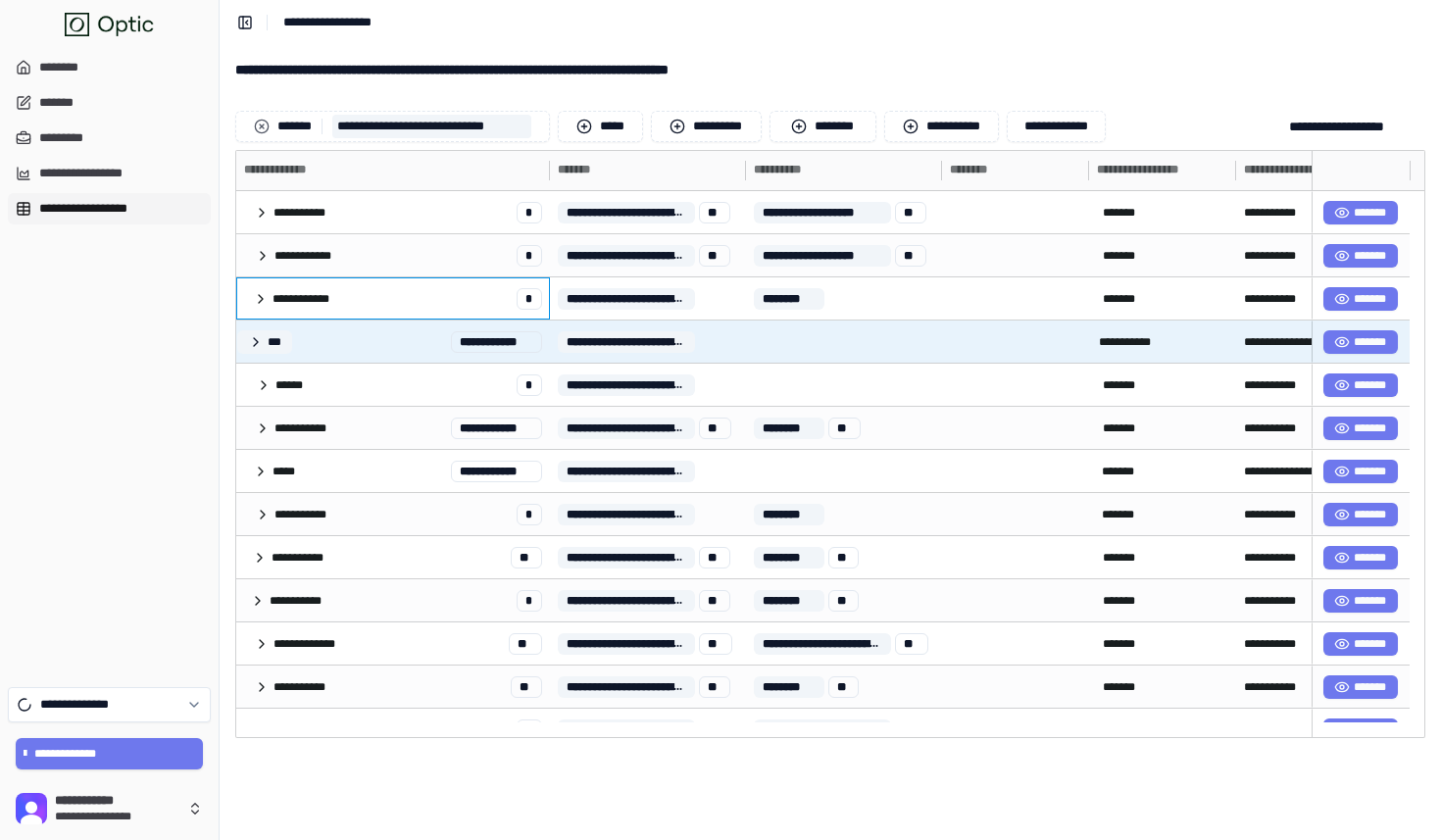 scroll, scrollTop: 0, scrollLeft: 116, axis: horizontal 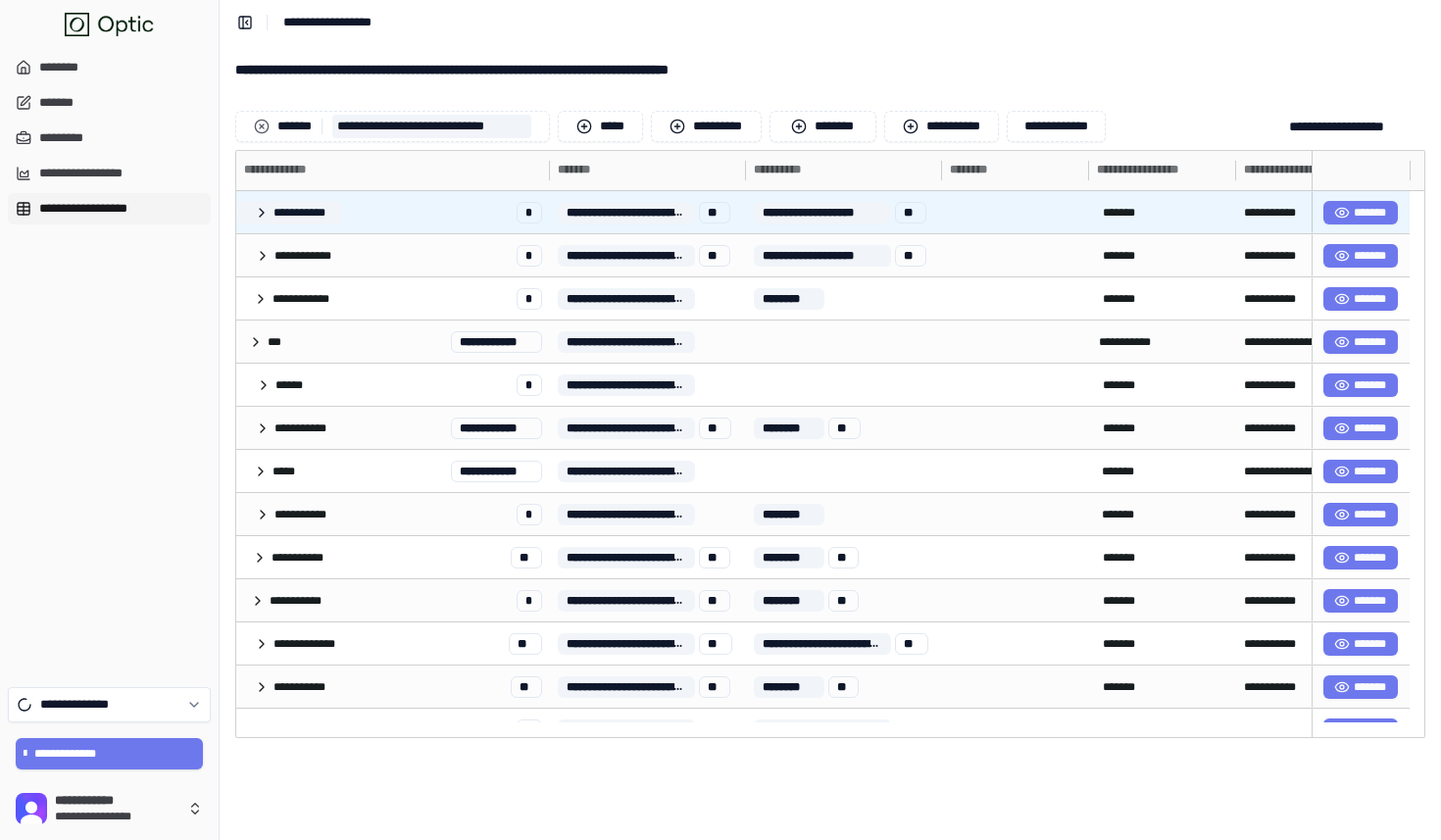 click on "**********" at bounding box center [289, 213] 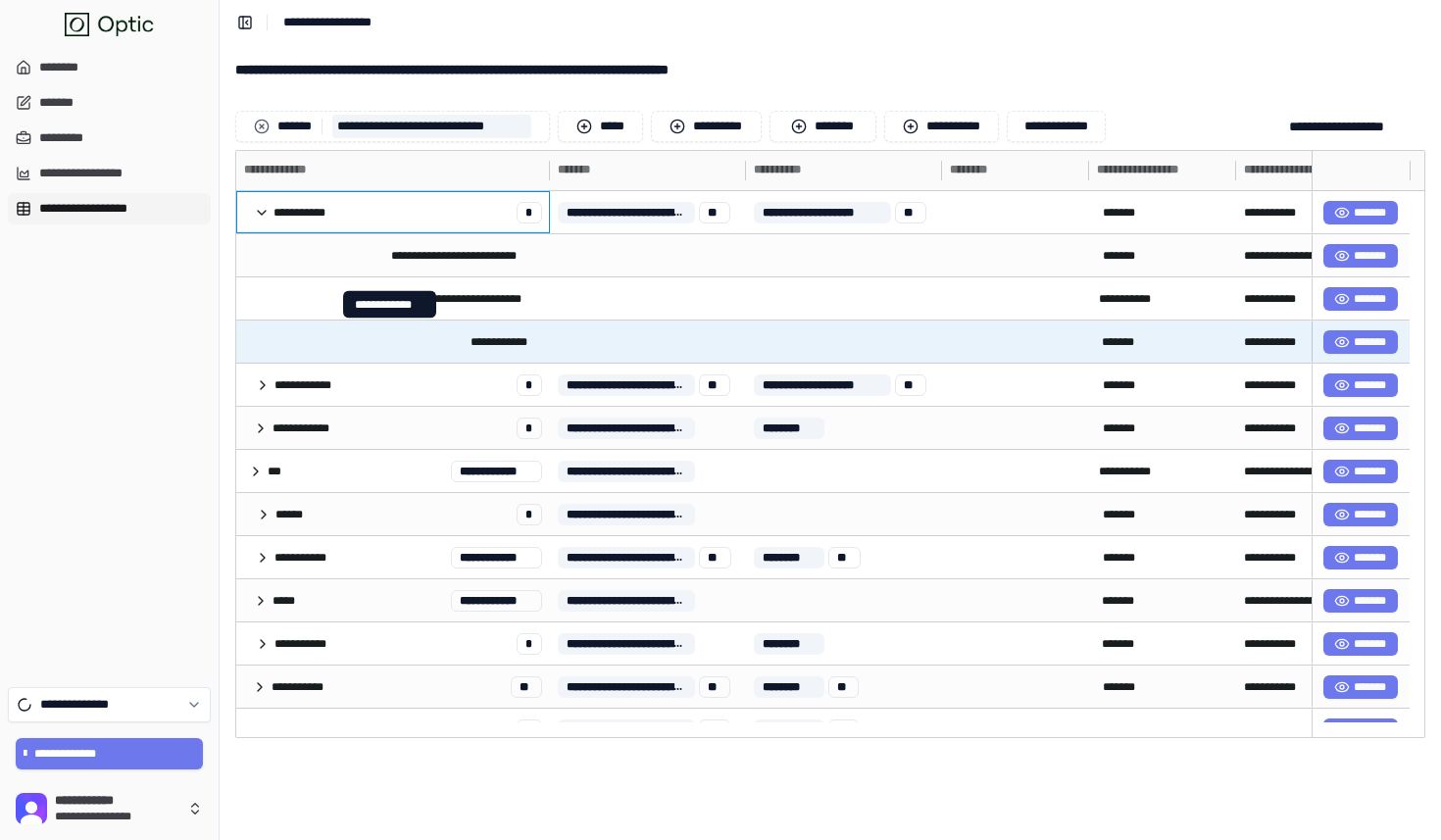 drag, startPoint x: 267, startPoint y: 212, endPoint x: 300, endPoint y: 348, distance: 139.94642 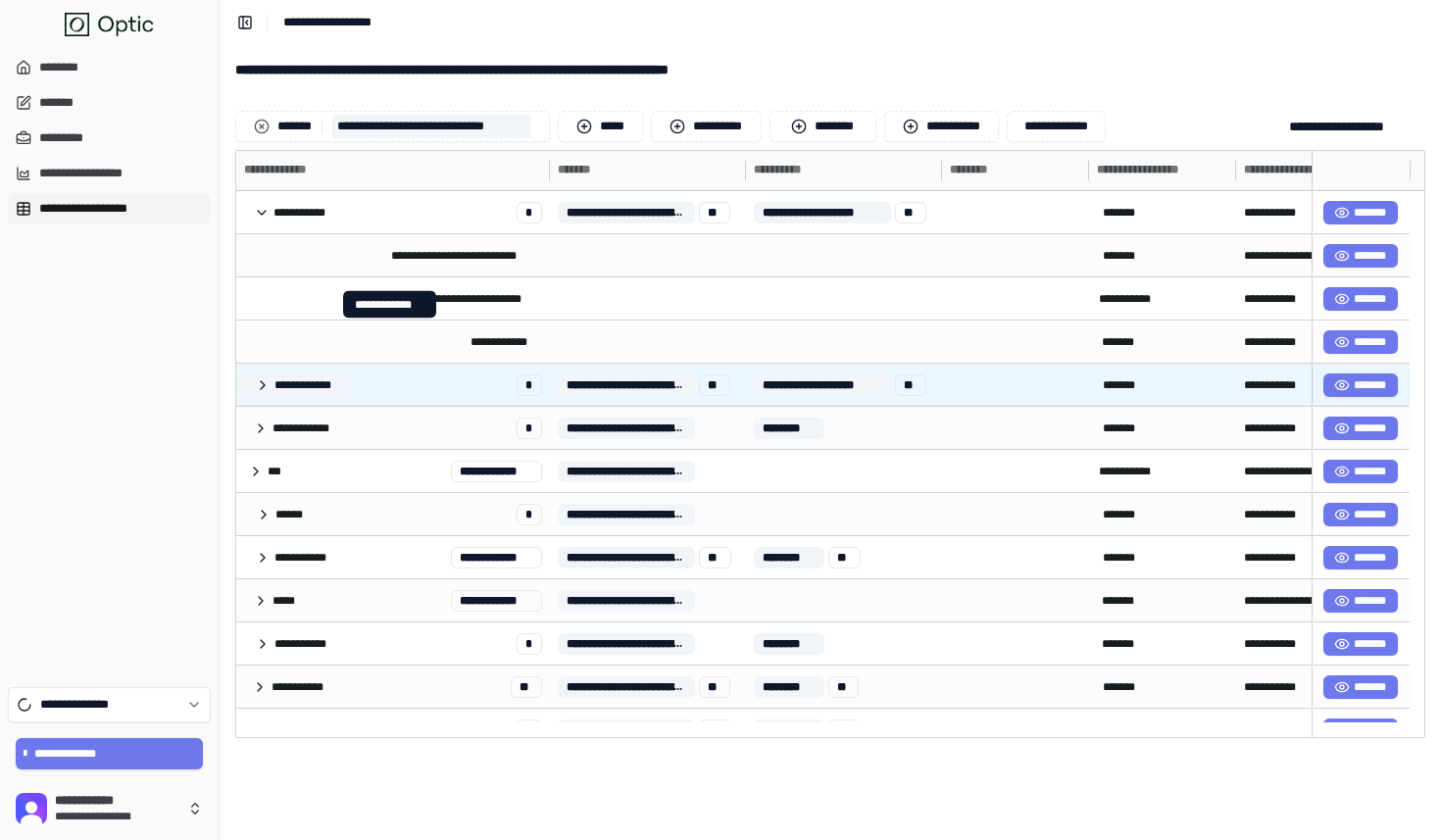 click on "**********" at bounding box center (293, 385) 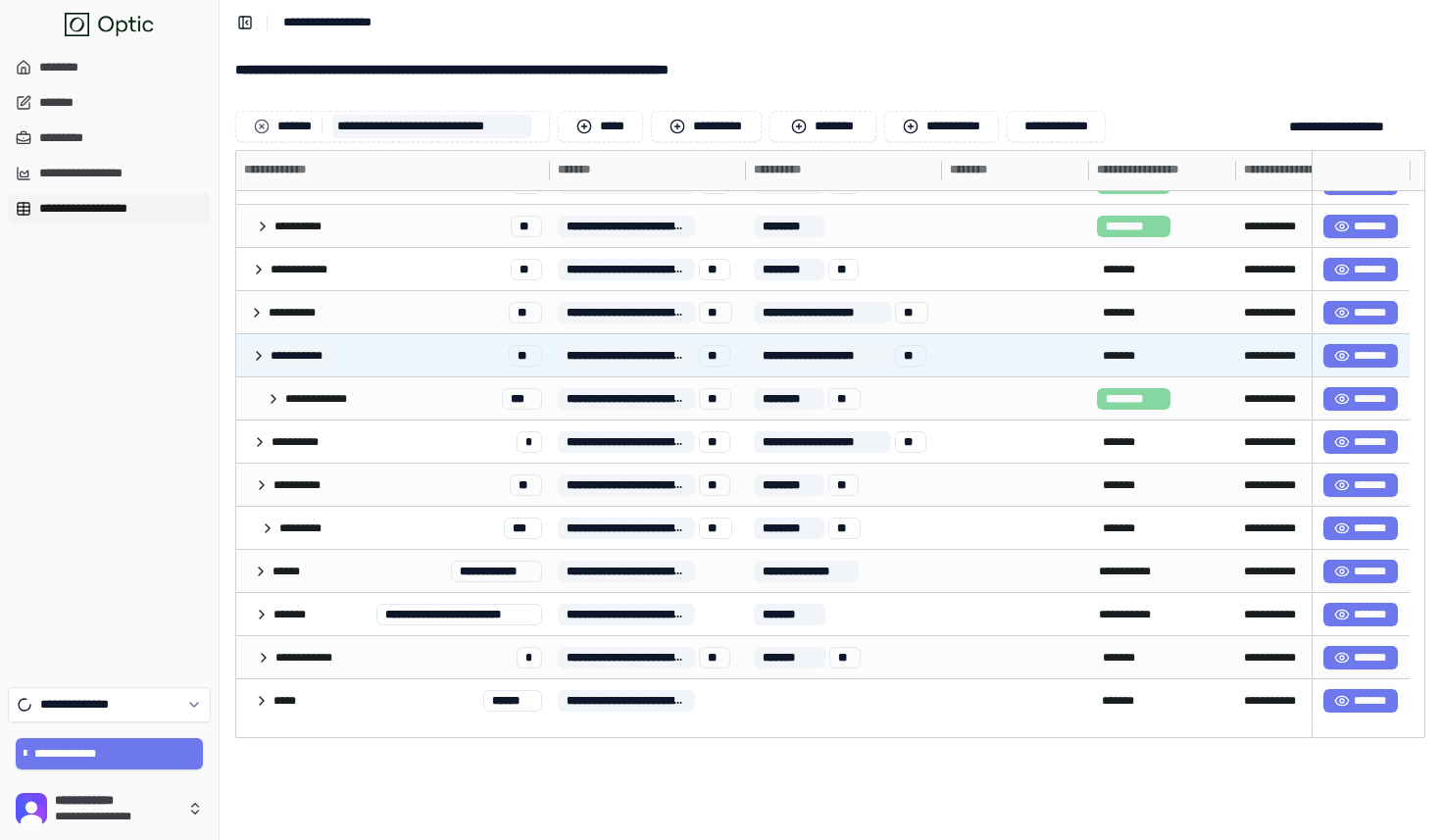 click on "**********" at bounding box center (286, 356) 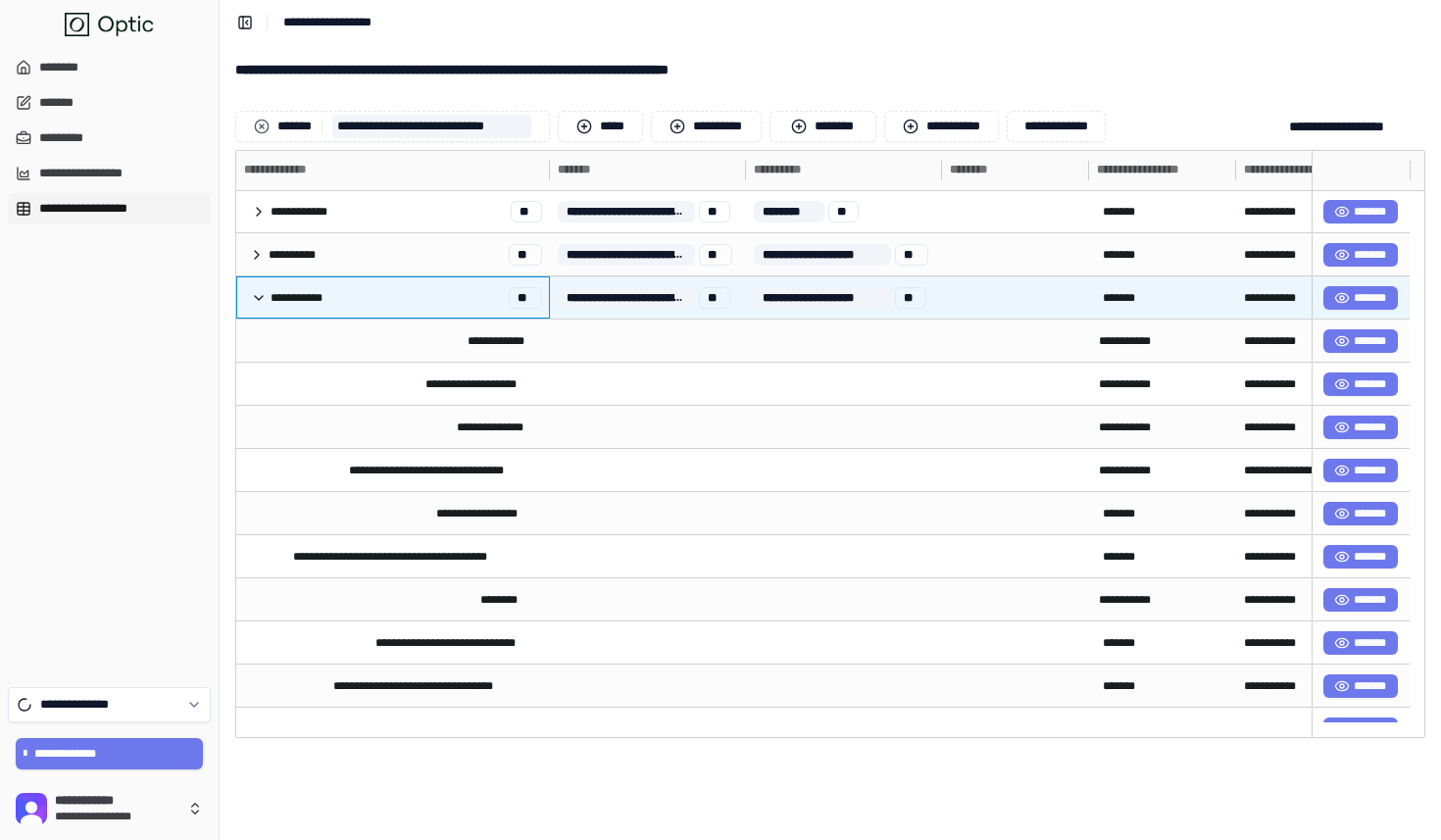 click on "**********" at bounding box center [286, 298] 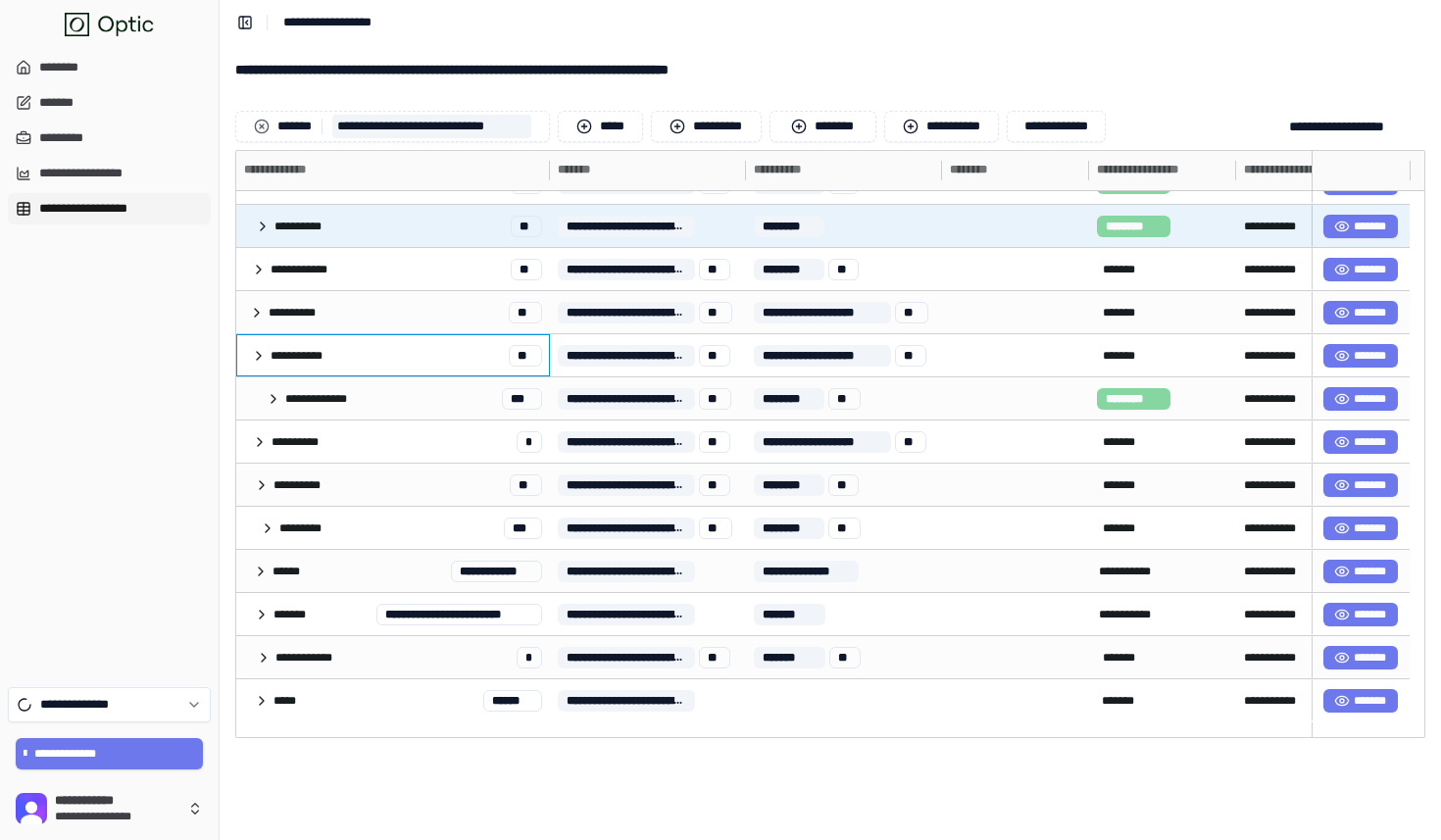 scroll, scrollTop: 1854, scrollLeft: 0, axis: vertical 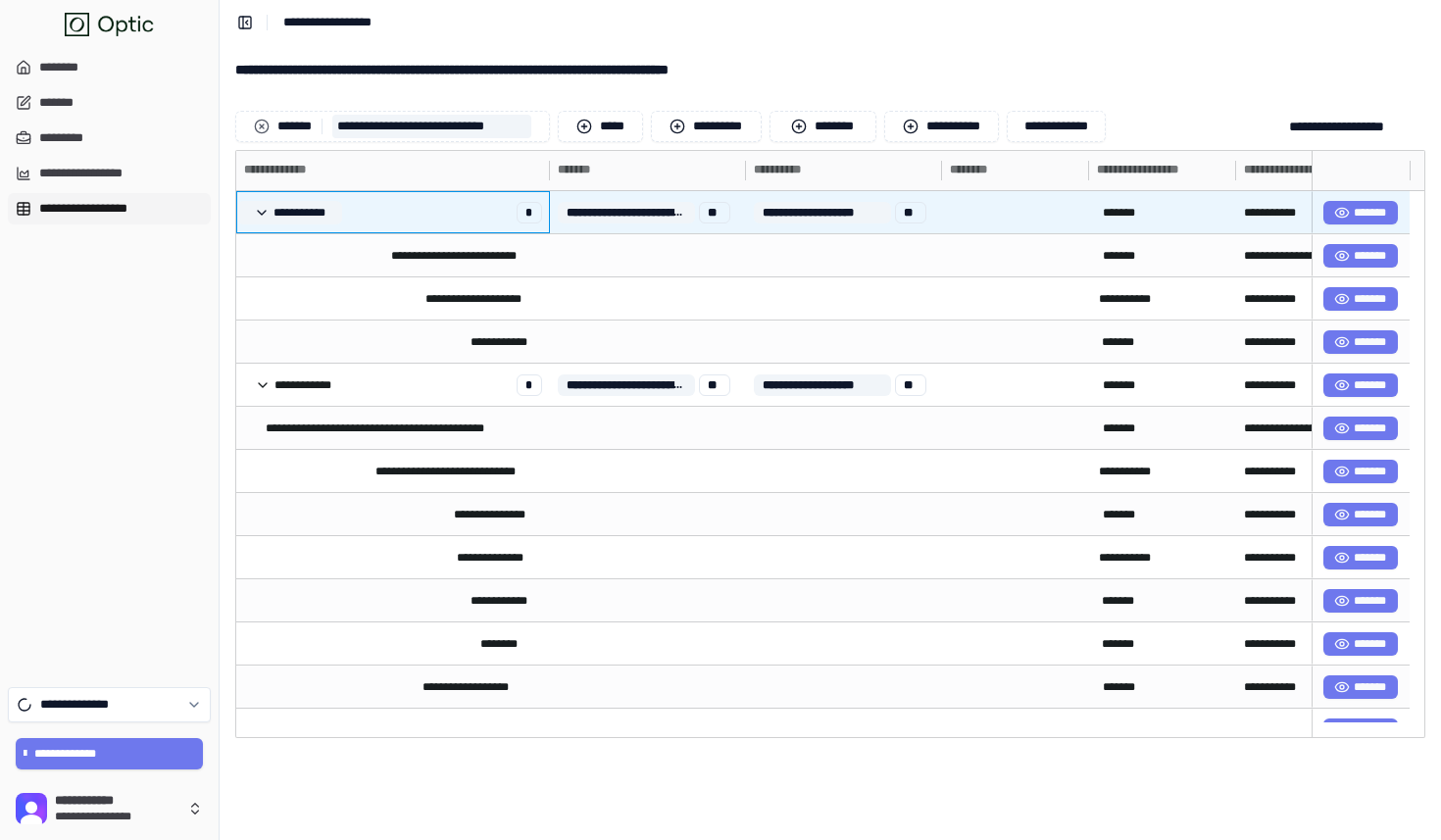 click on "**********" at bounding box center (289, 213) 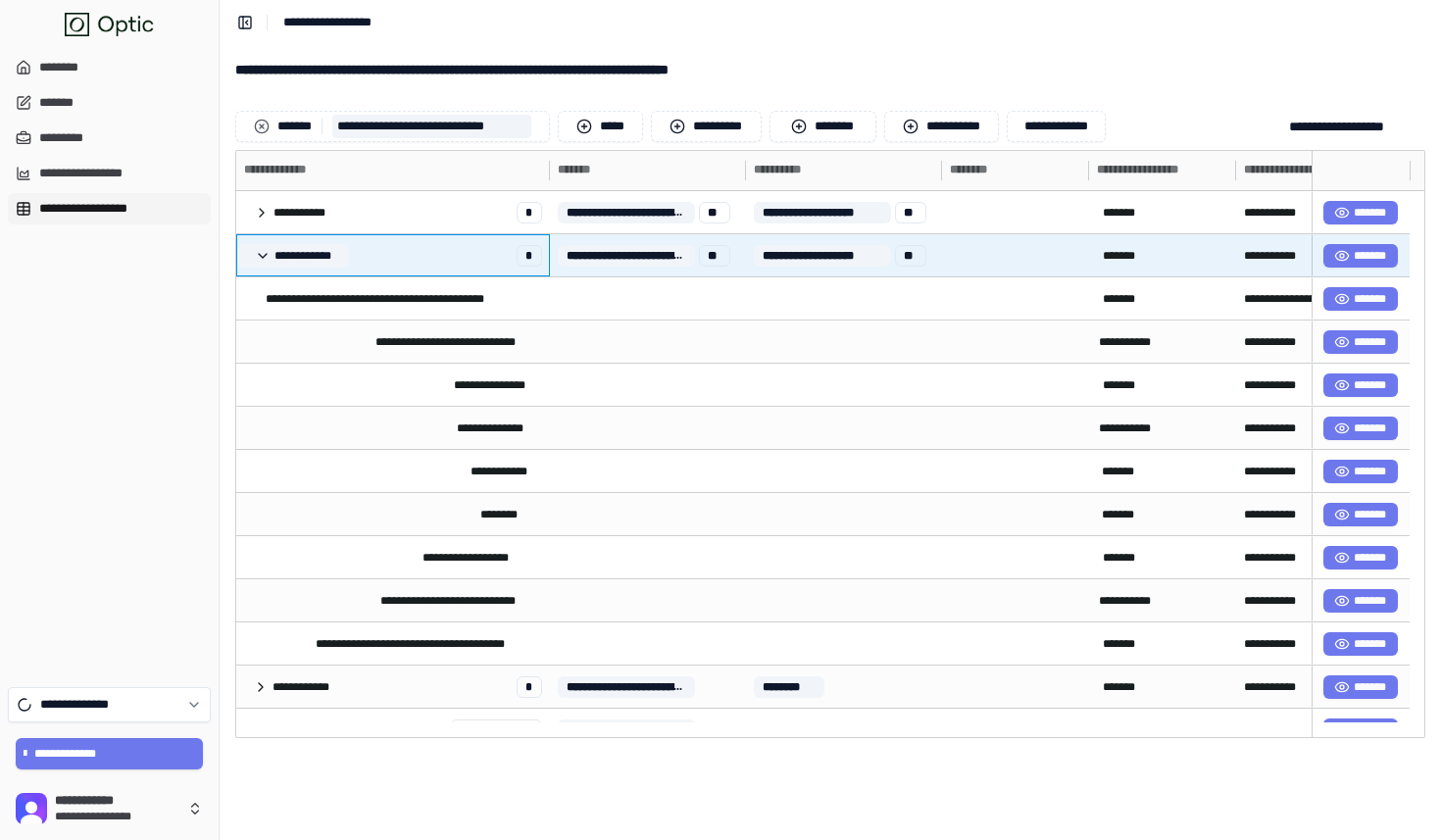 click on "**********" at bounding box center [293, 256] 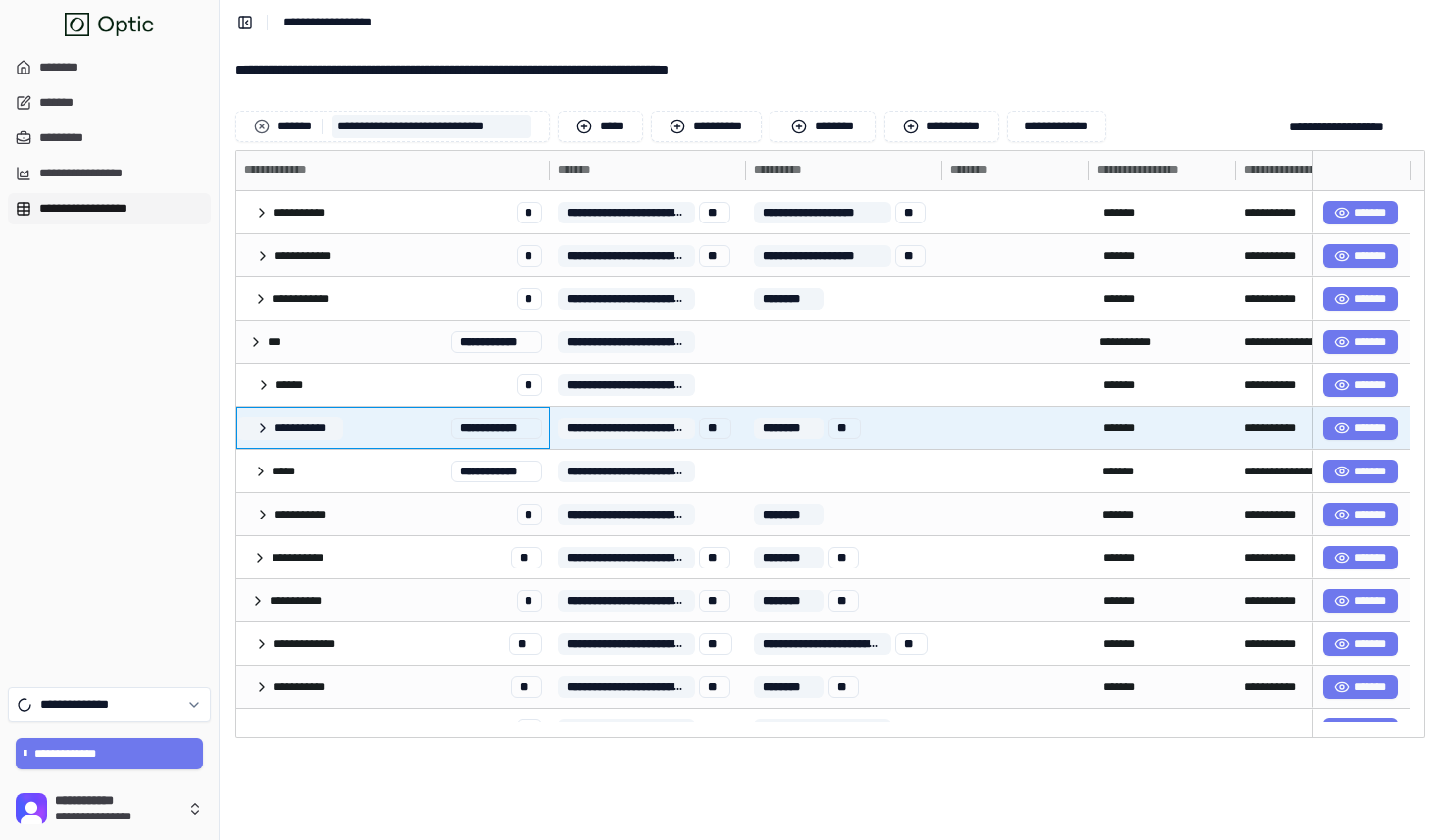 click on "**********" at bounding box center (290, 428) 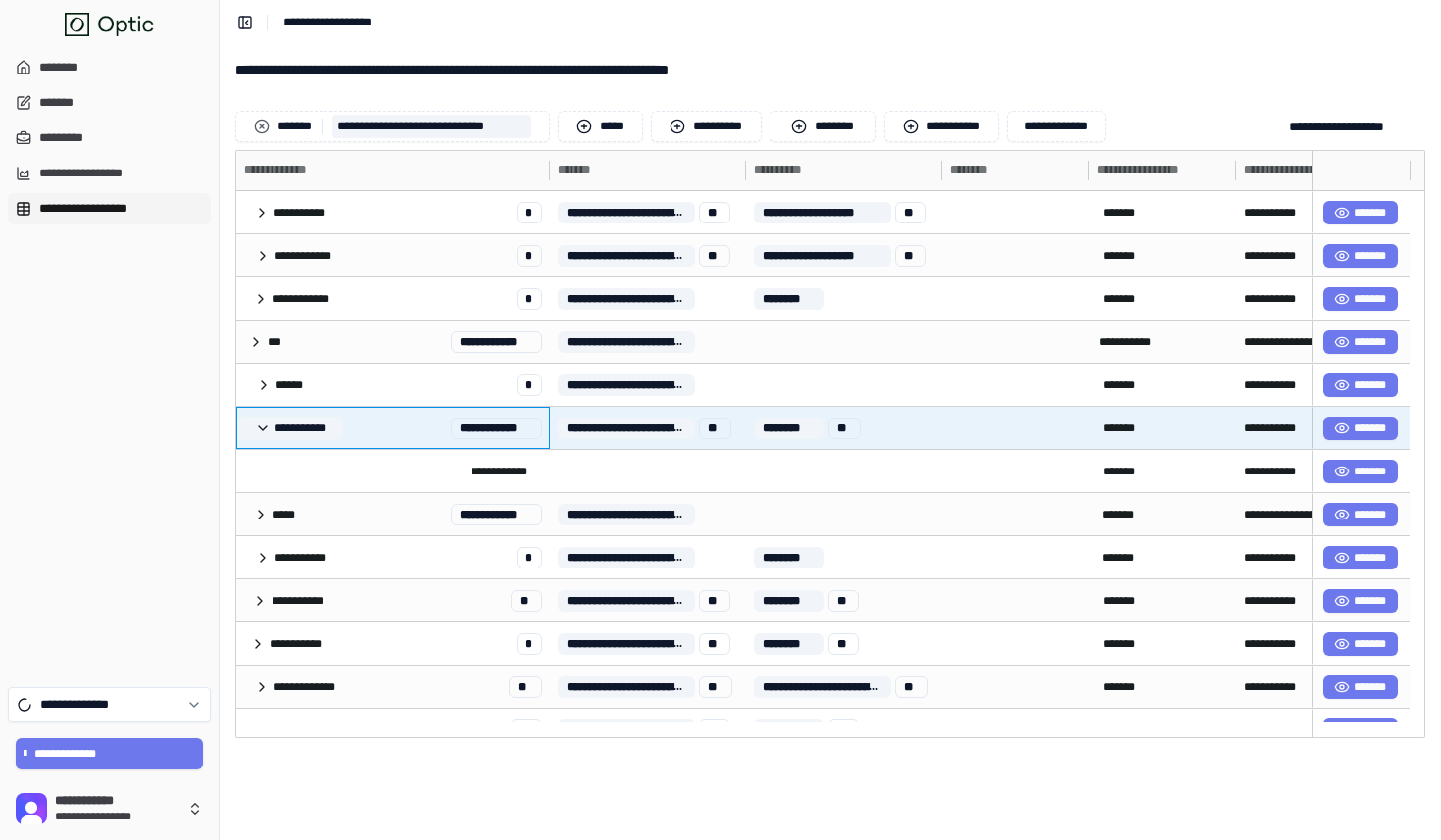 click on "**********" at bounding box center [290, 428] 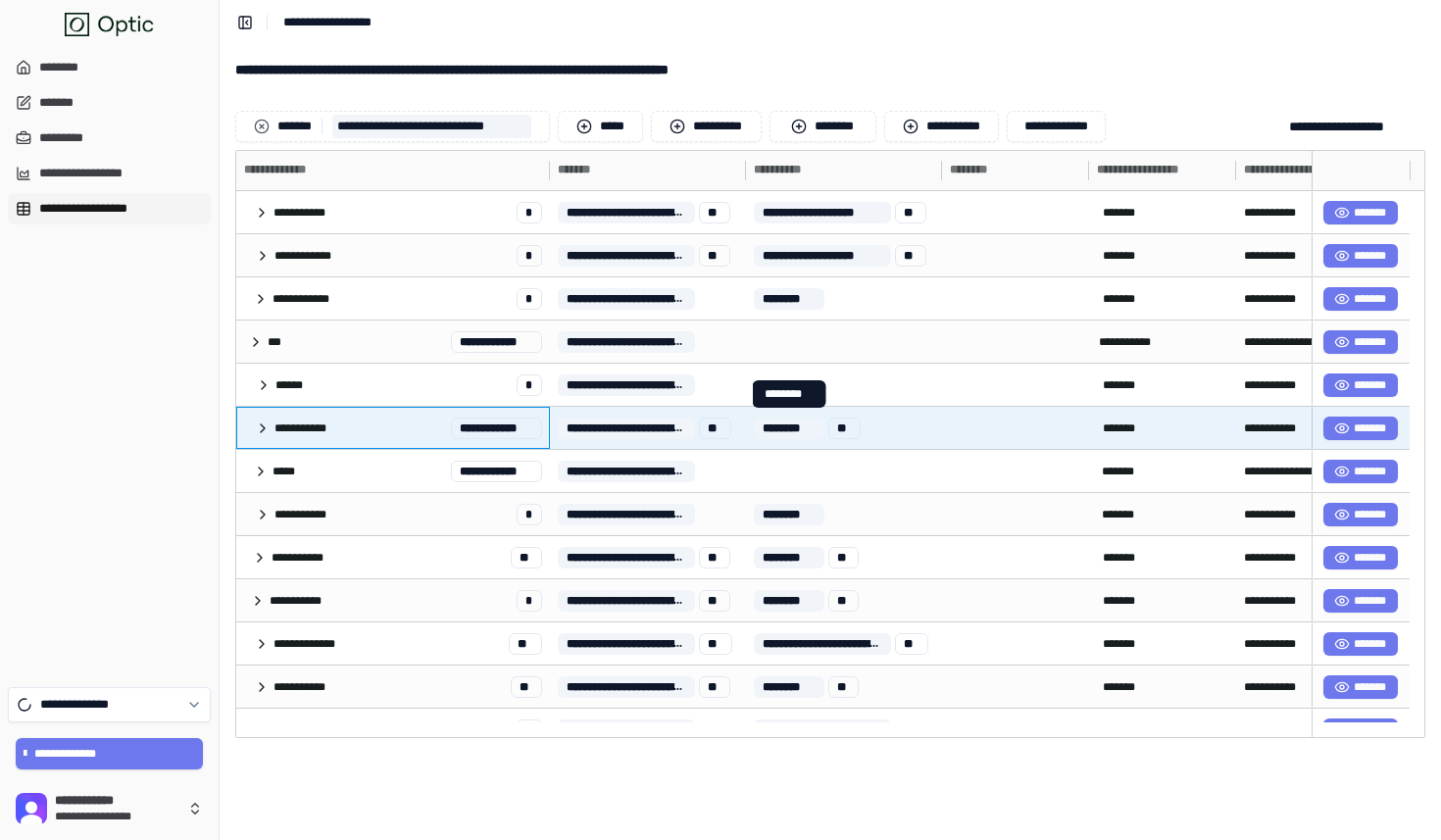 scroll, scrollTop: 78, scrollLeft: 0, axis: vertical 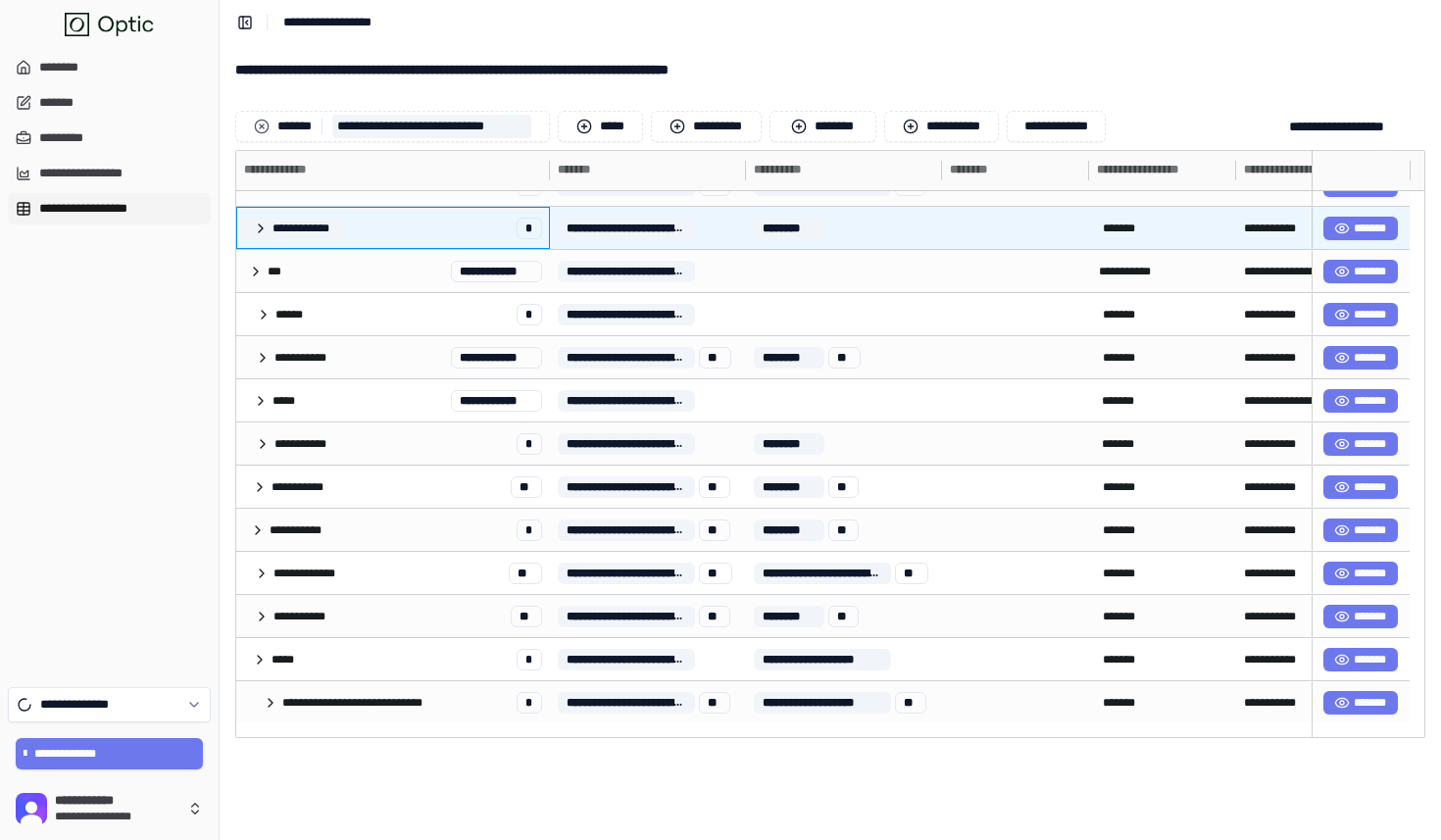 click on "**********" at bounding box center (291, 228) 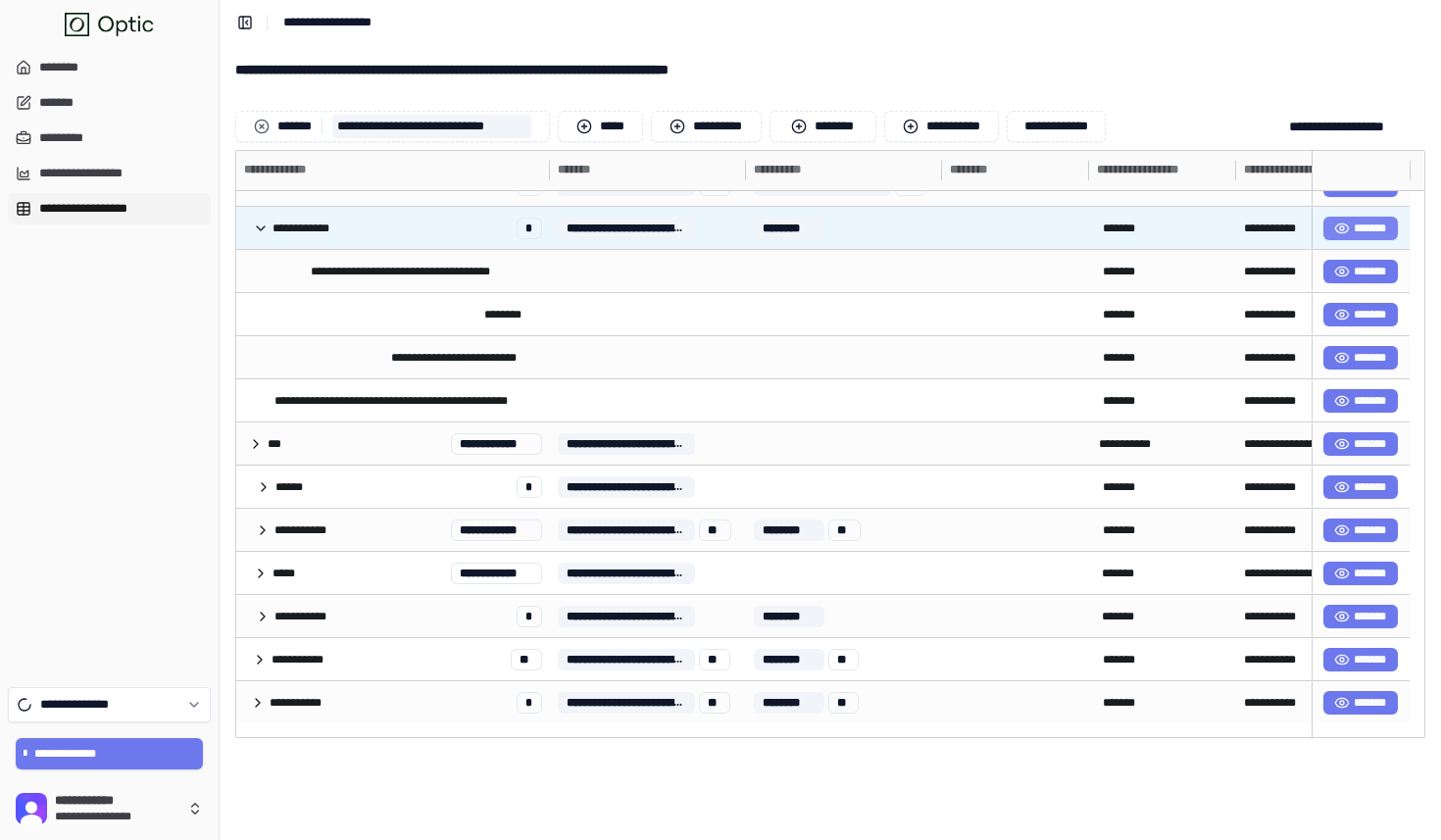 click on "*******" at bounding box center (1361, 228) 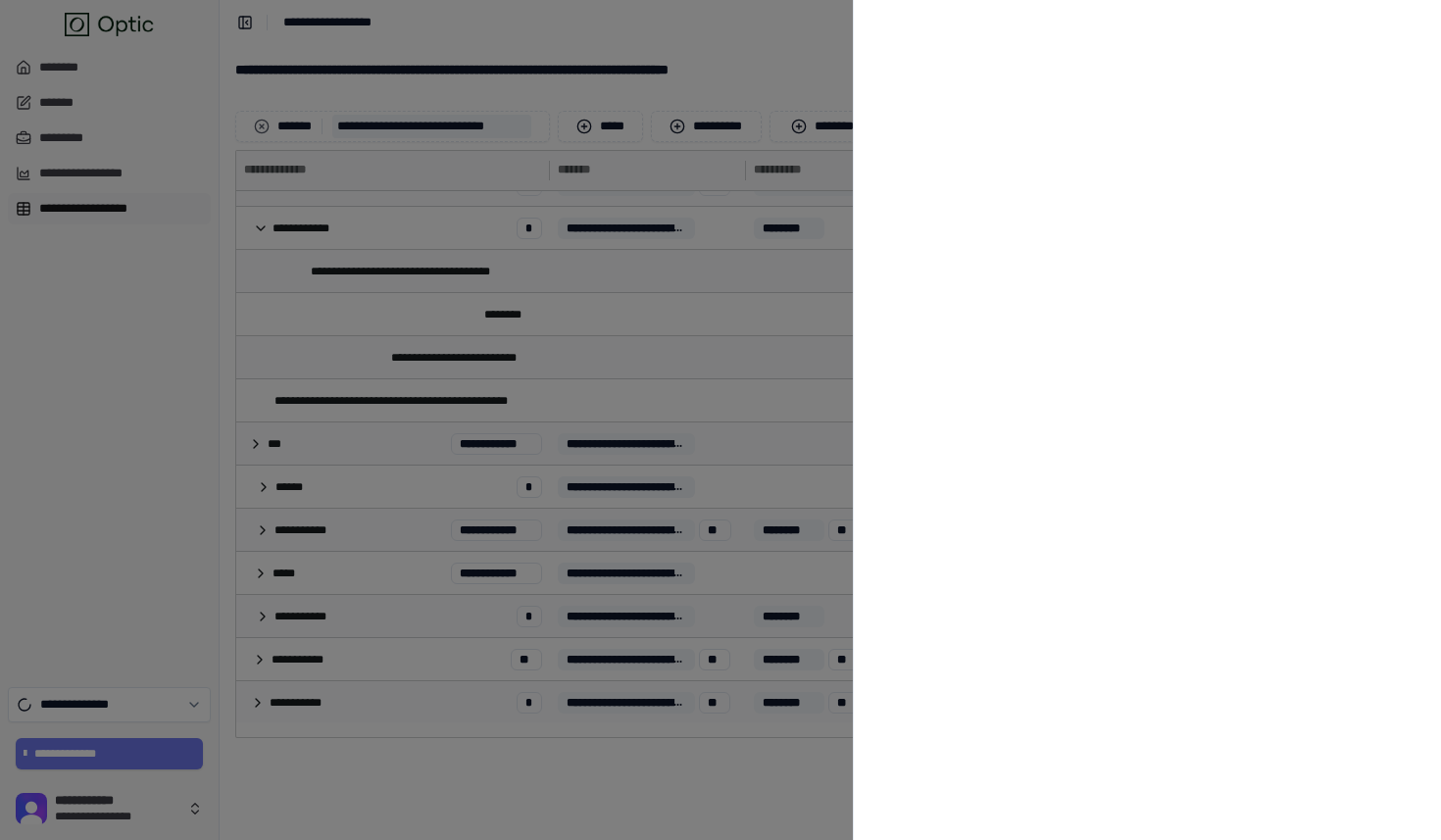click at bounding box center (720, 420) 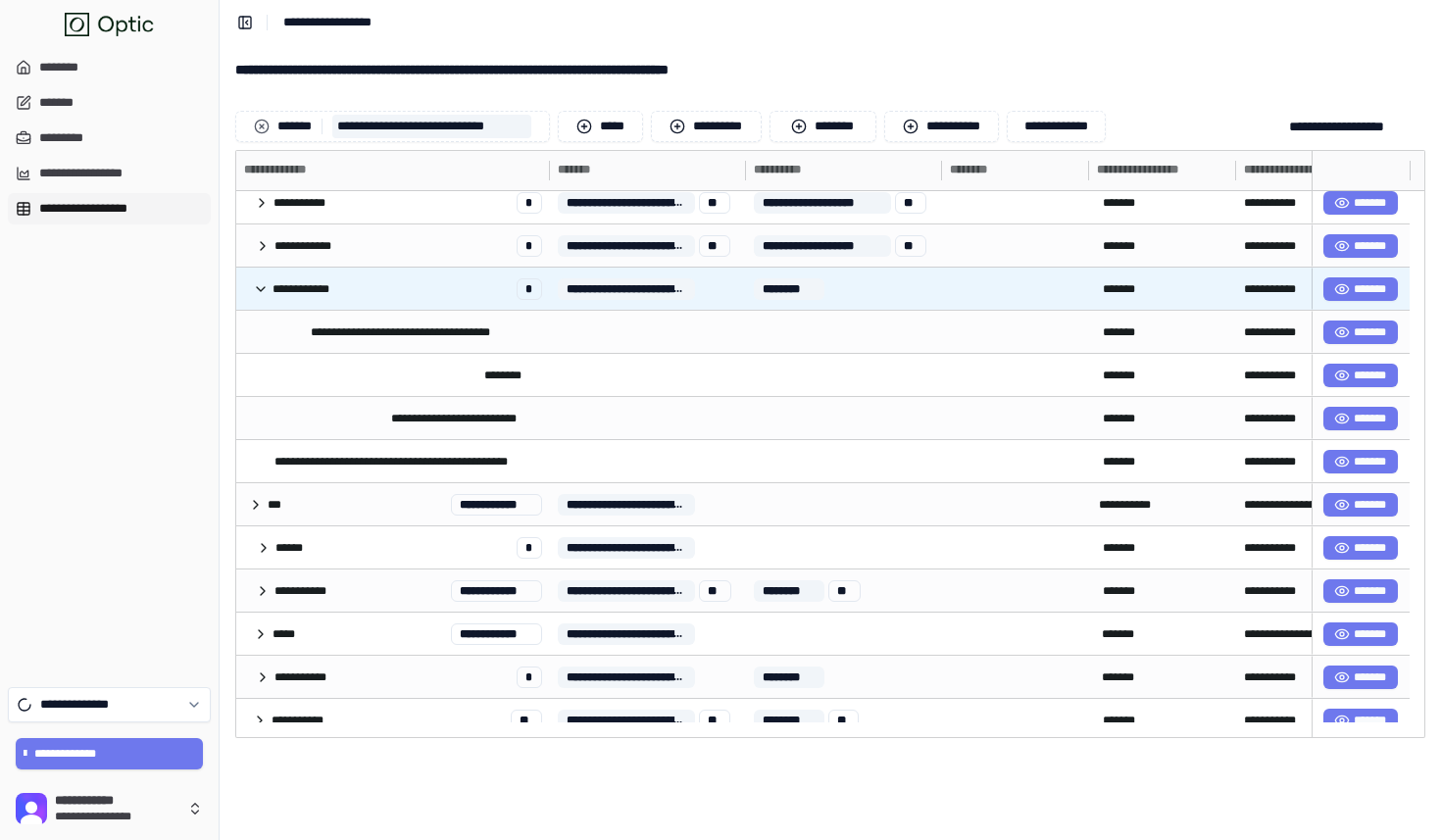 scroll, scrollTop: 0, scrollLeft: 0, axis: both 